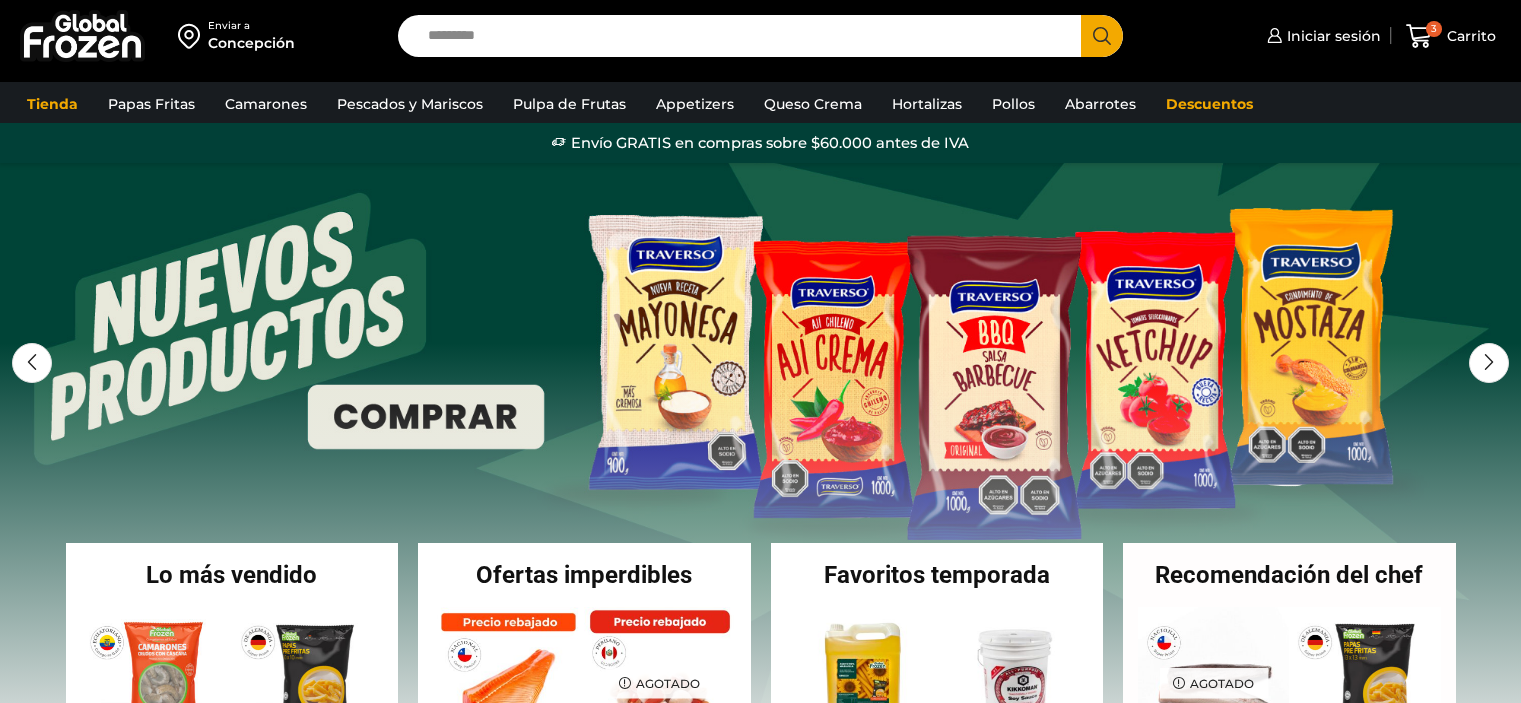 scroll, scrollTop: 0, scrollLeft: 0, axis: both 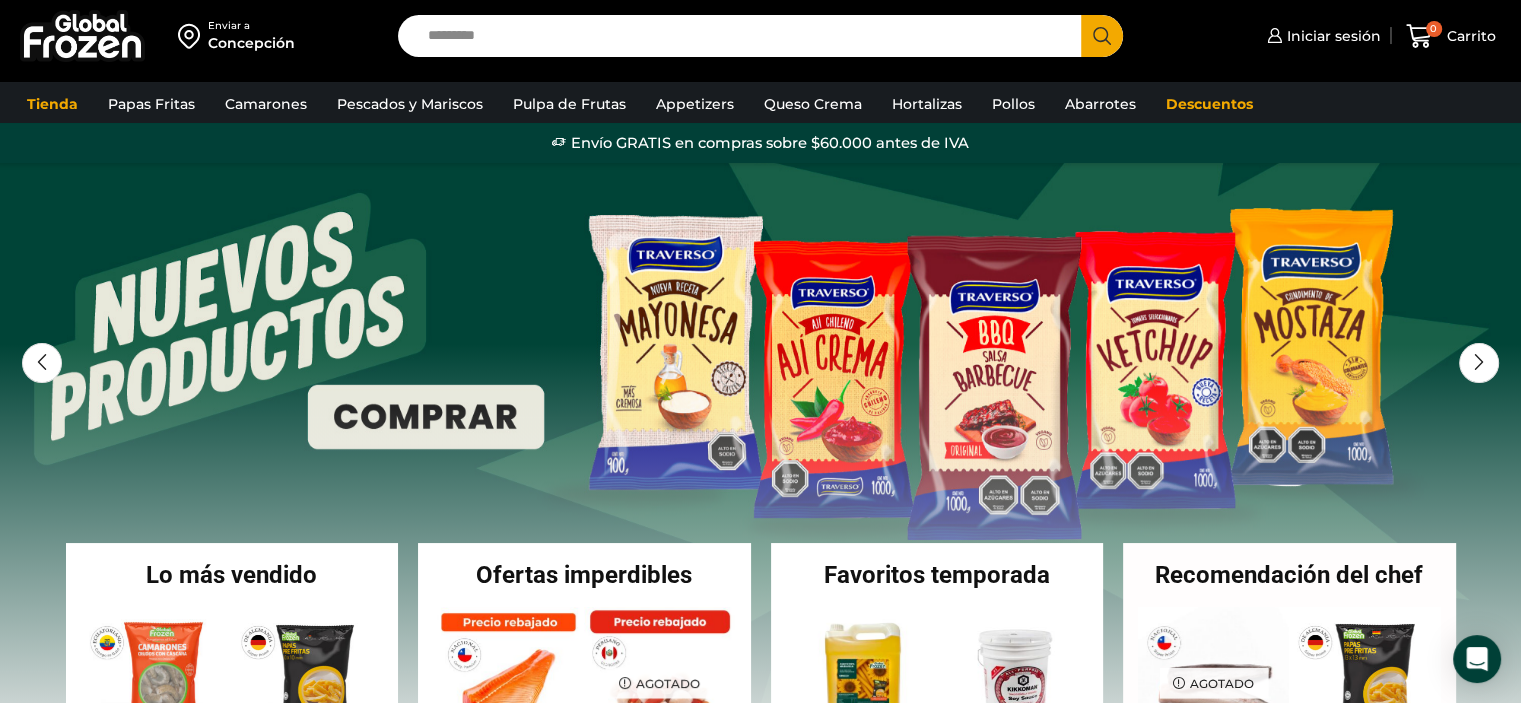 click on "Enviar a" at bounding box center [251, 26] 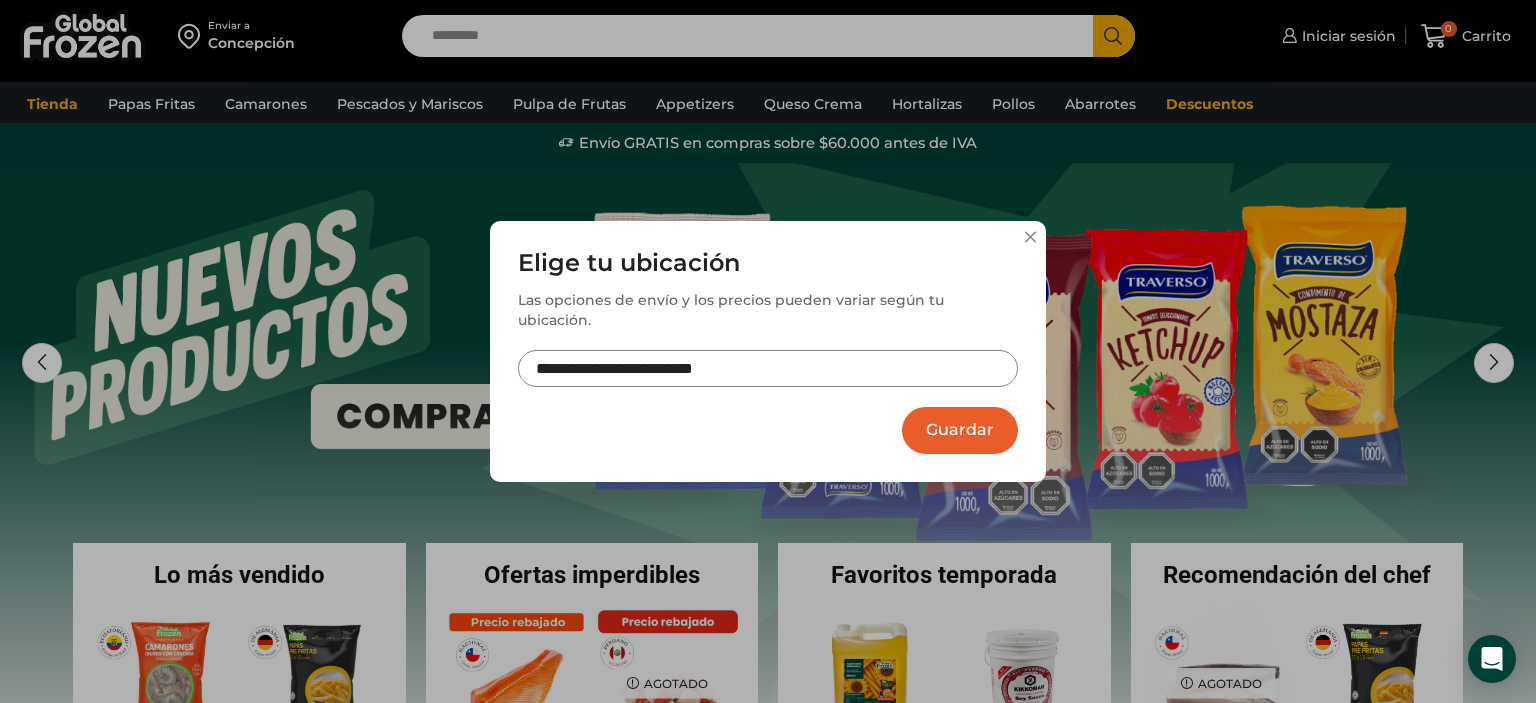 click on "**********" at bounding box center [768, 368] 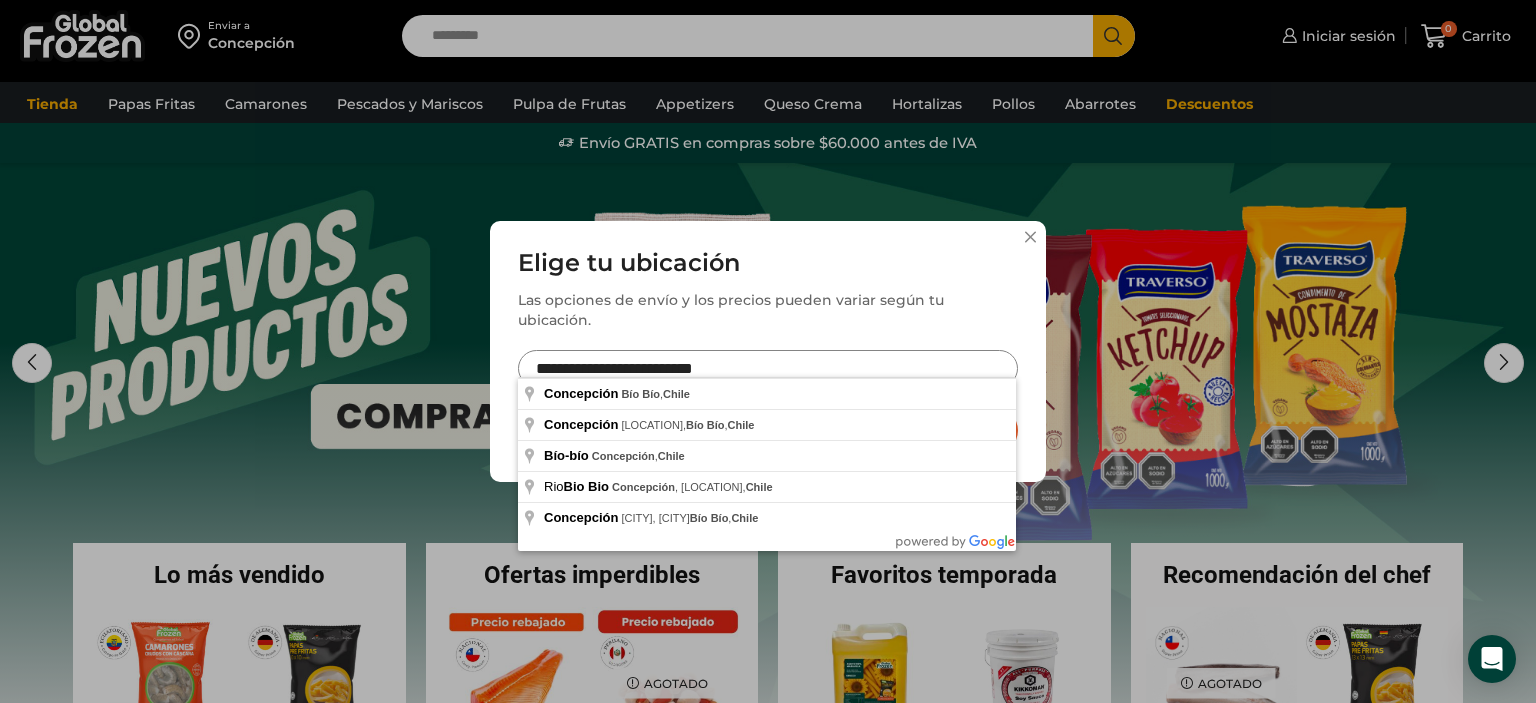 drag, startPoint x: 787, startPoint y: 355, endPoint x: 394, endPoint y: 363, distance: 393.08142 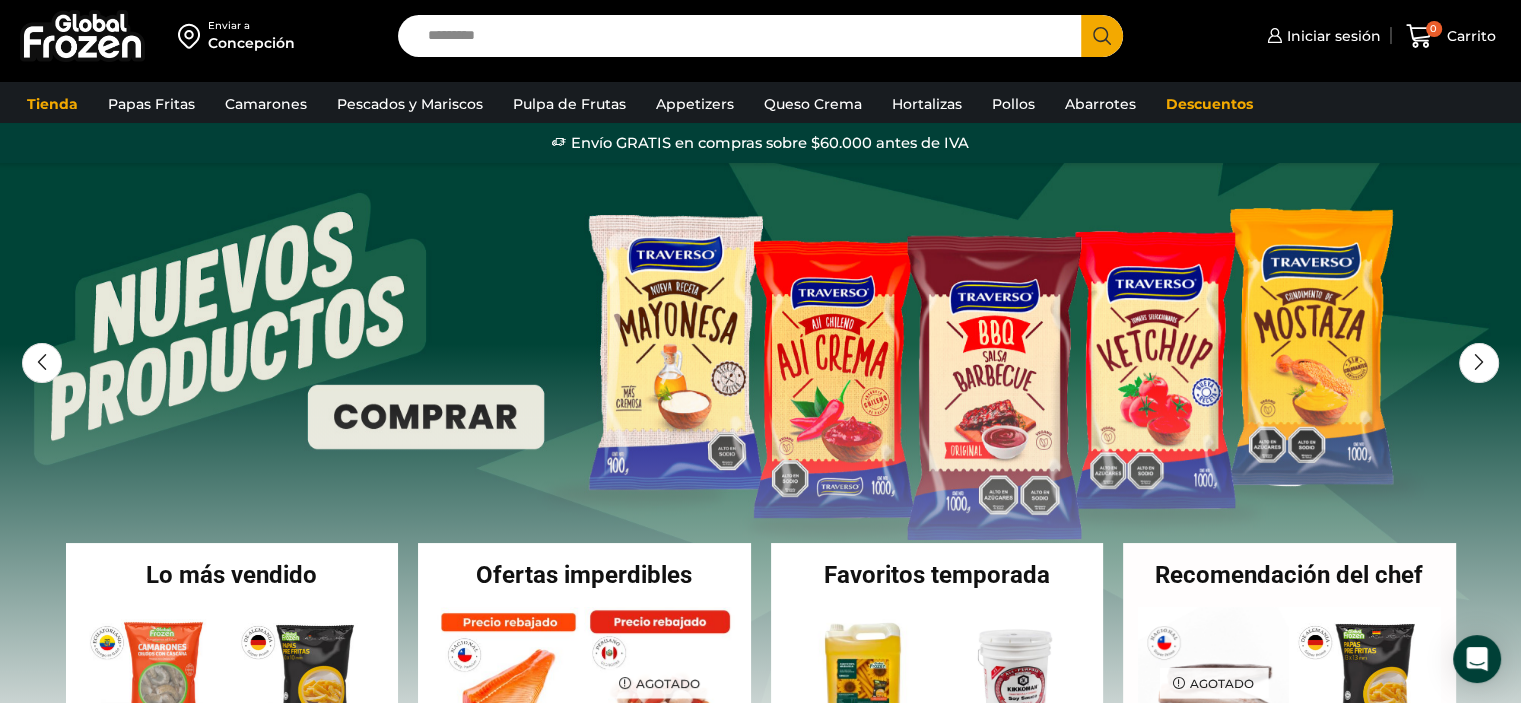 click on "Concepción" at bounding box center [251, 43] 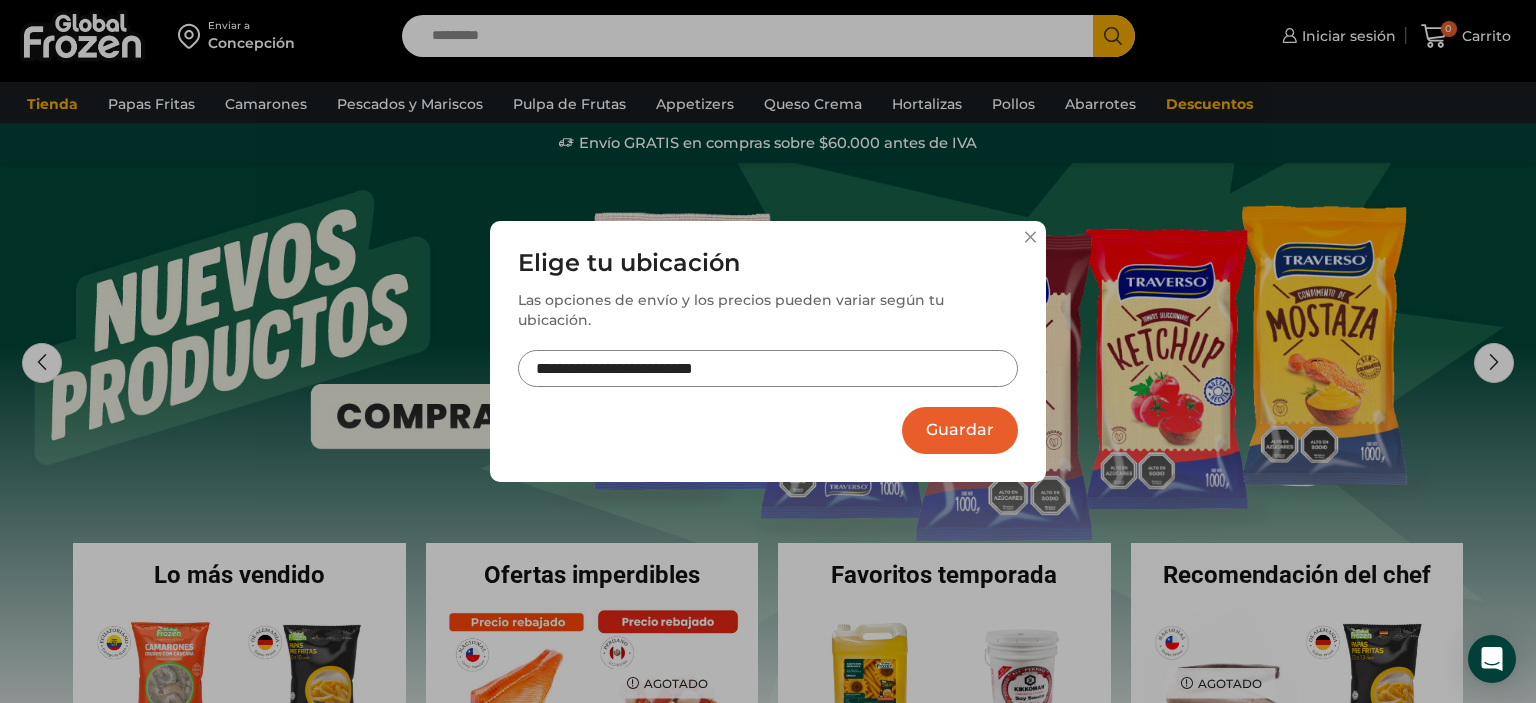 click on "**********" at bounding box center (768, 368) 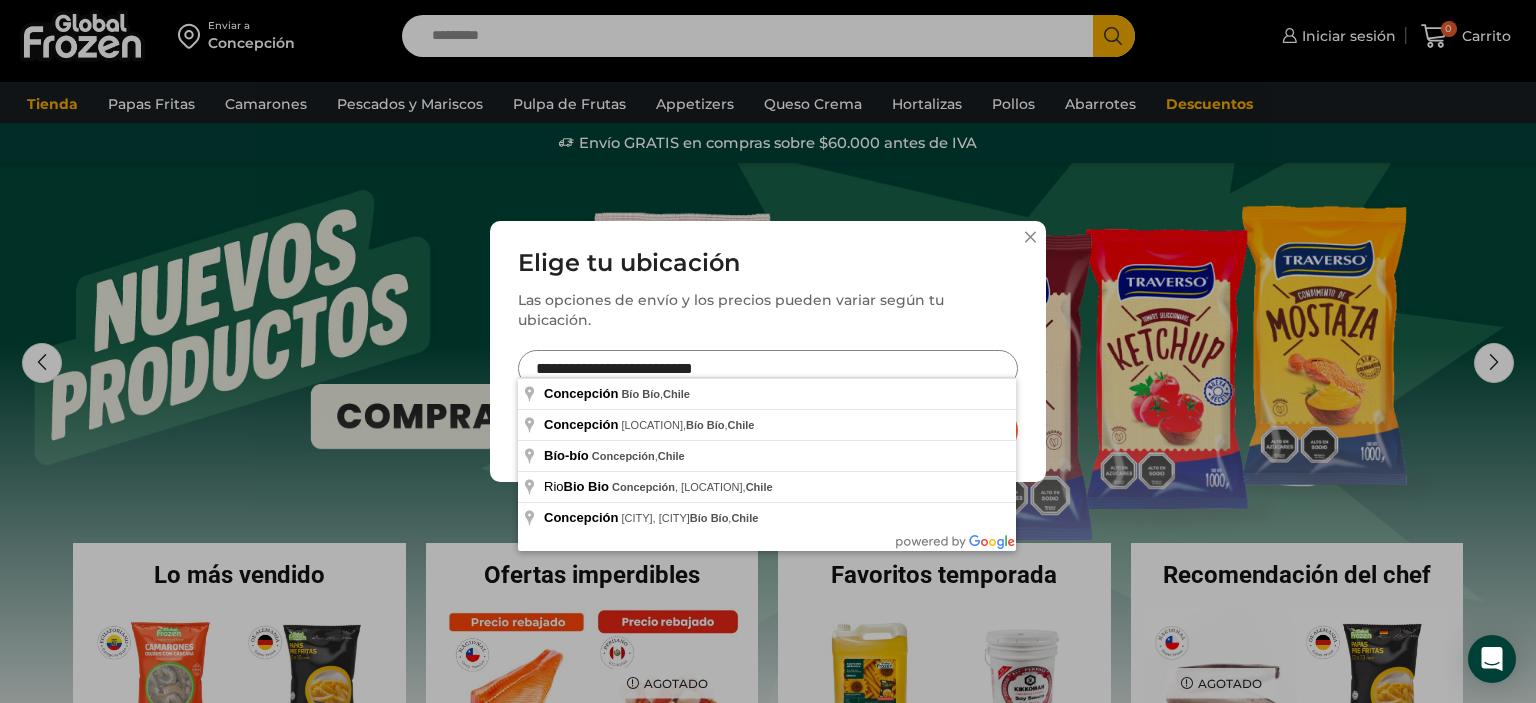 drag, startPoint x: 800, startPoint y: 362, endPoint x: 532, endPoint y: 361, distance: 268.00186 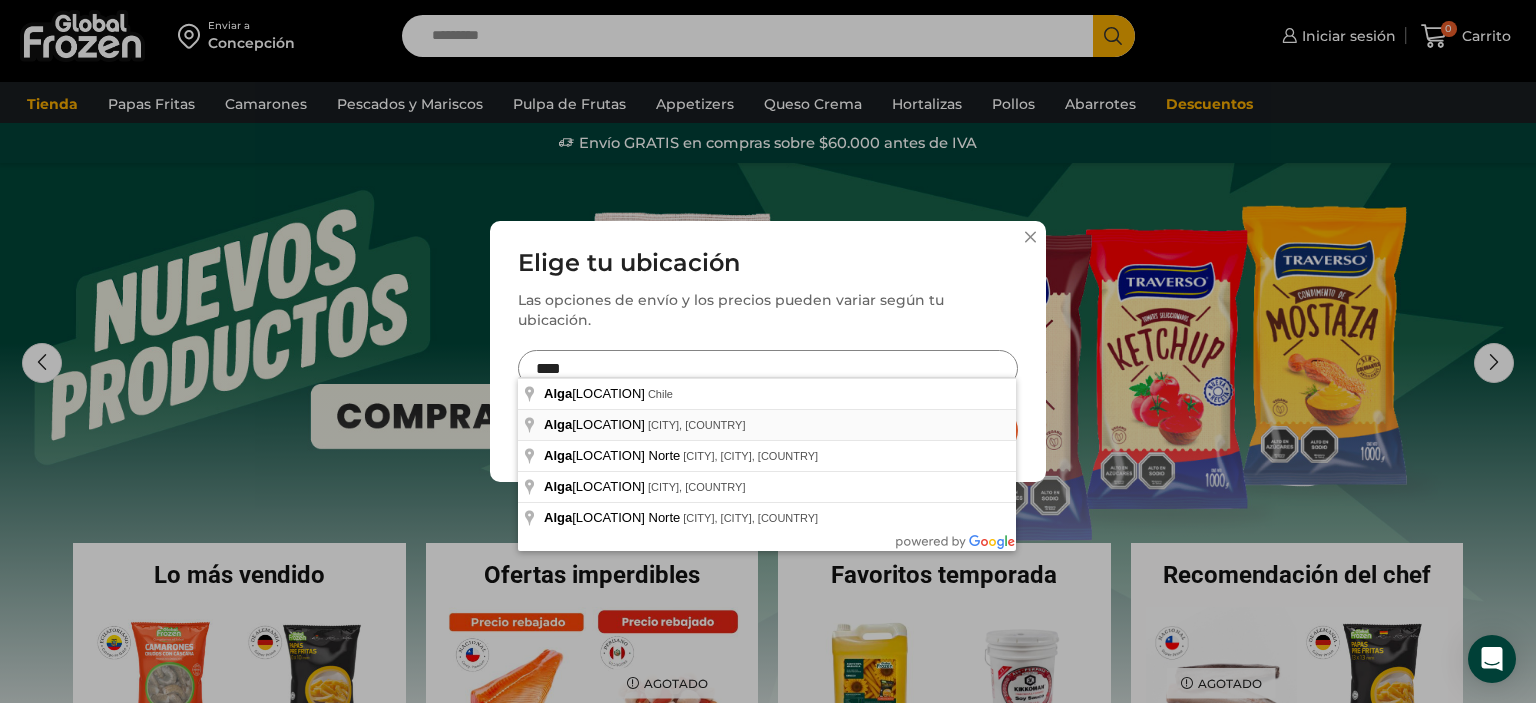 type on "****" 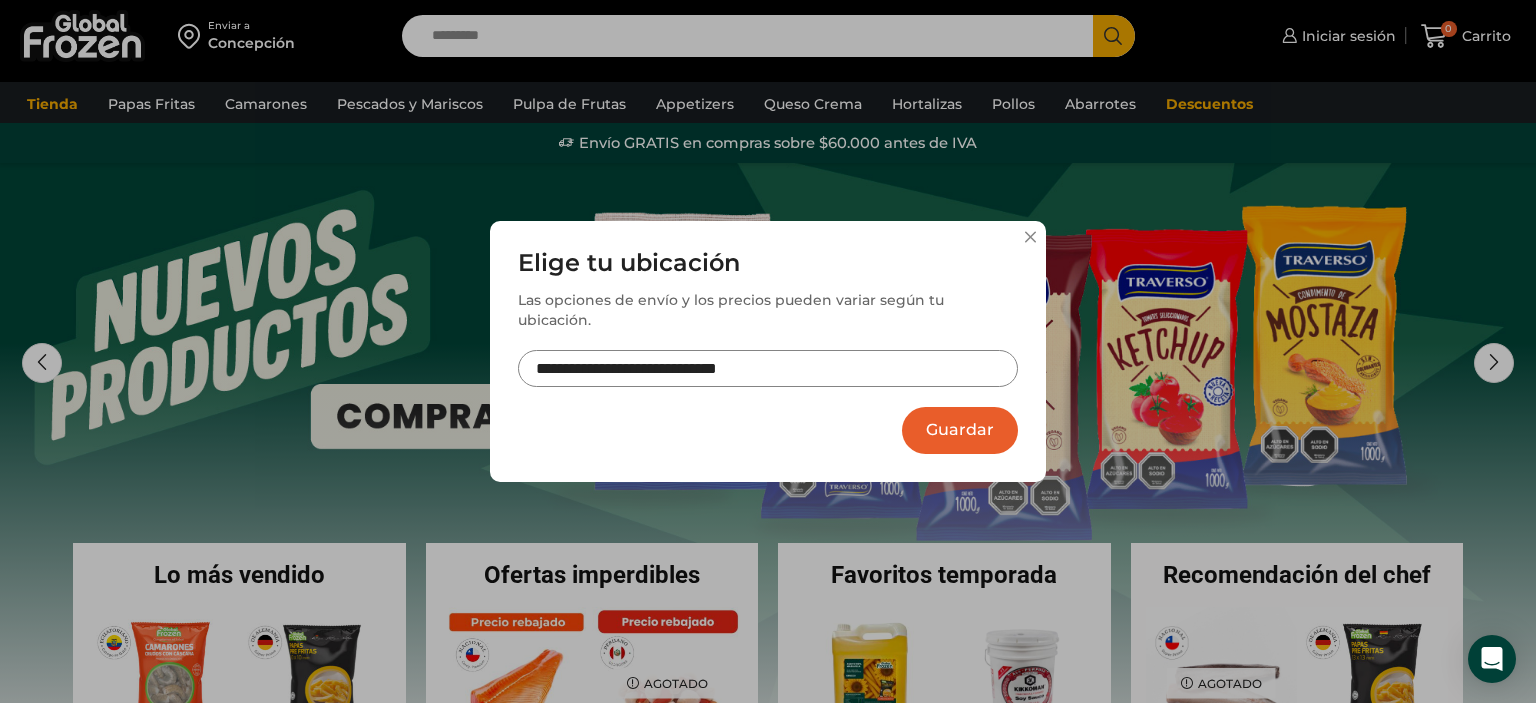 click on "Guardar" at bounding box center (960, 430) 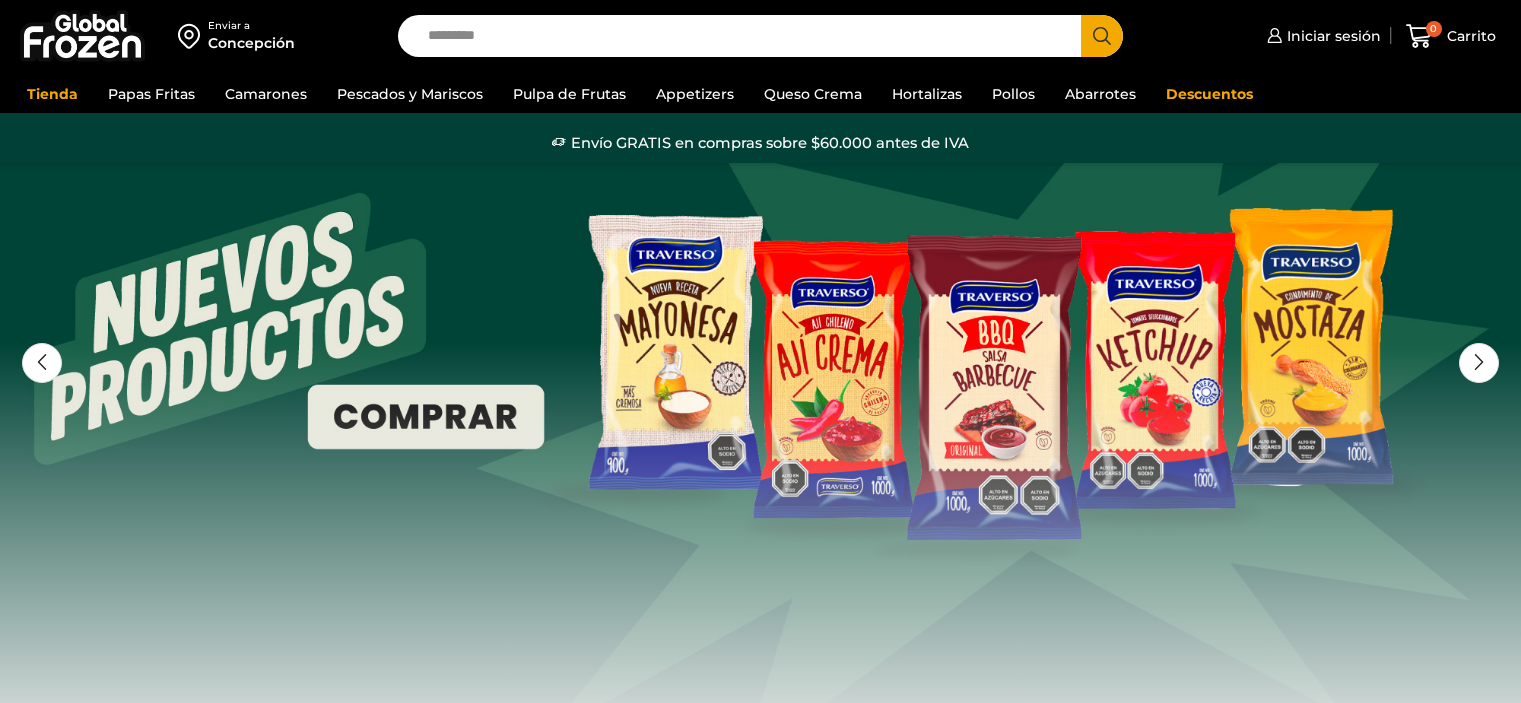 scroll, scrollTop: 0, scrollLeft: 0, axis: both 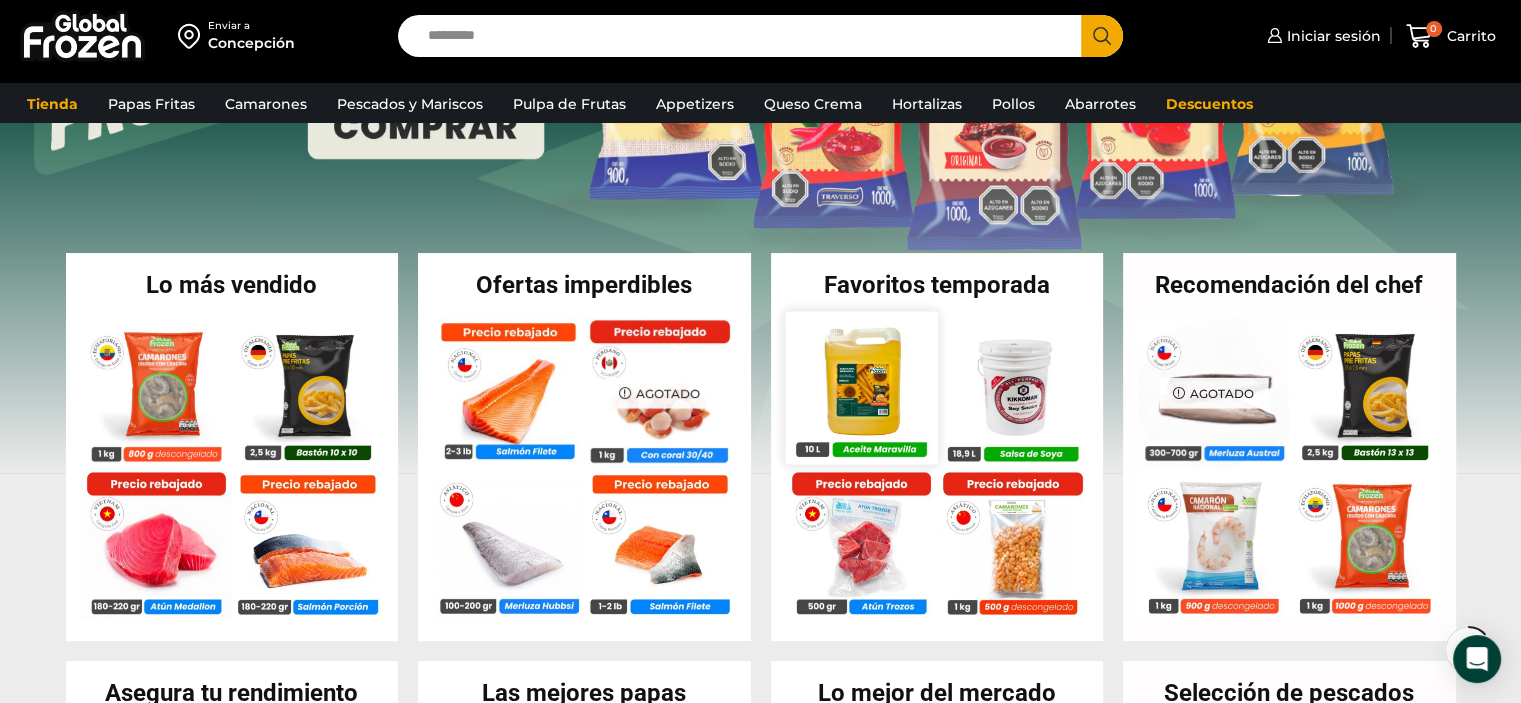 click at bounding box center (861, 387) 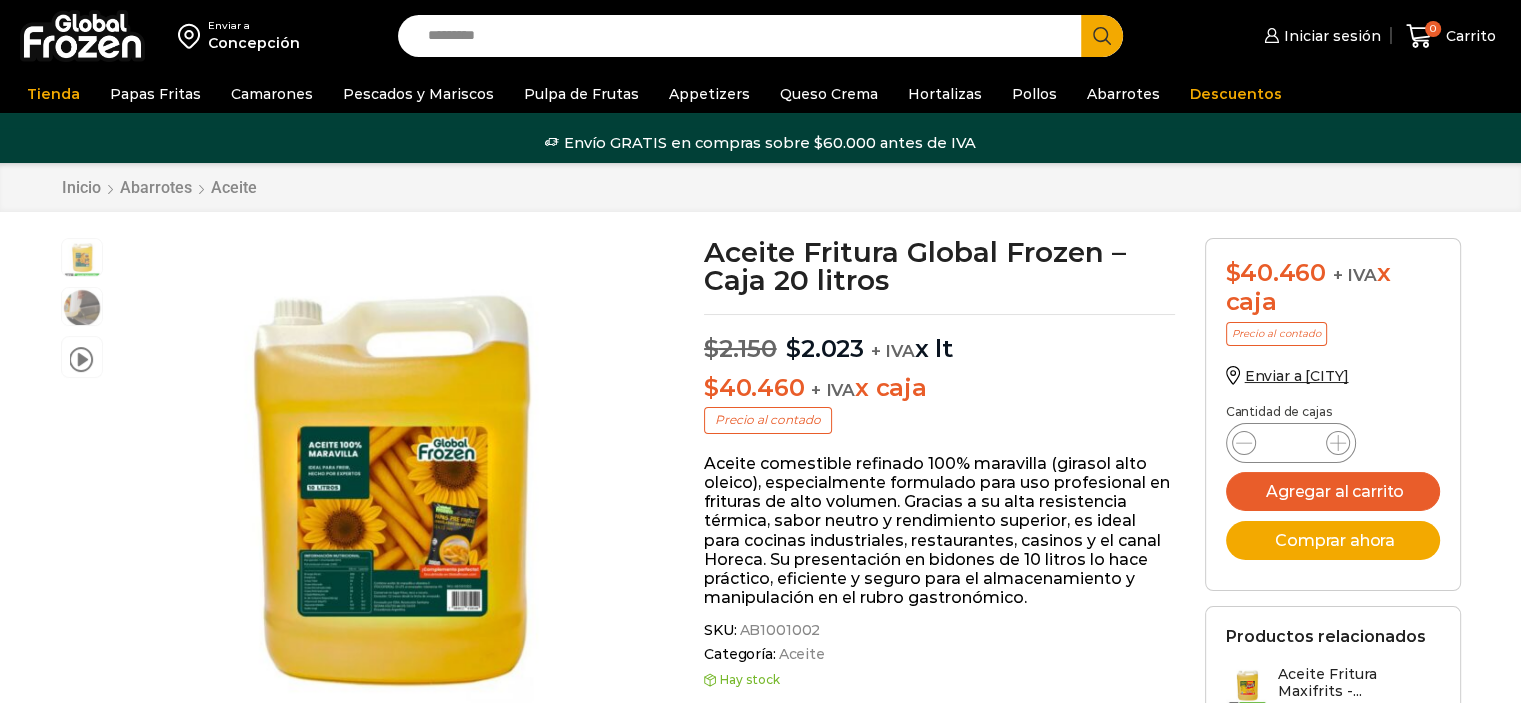 scroll, scrollTop: 0, scrollLeft: 0, axis: both 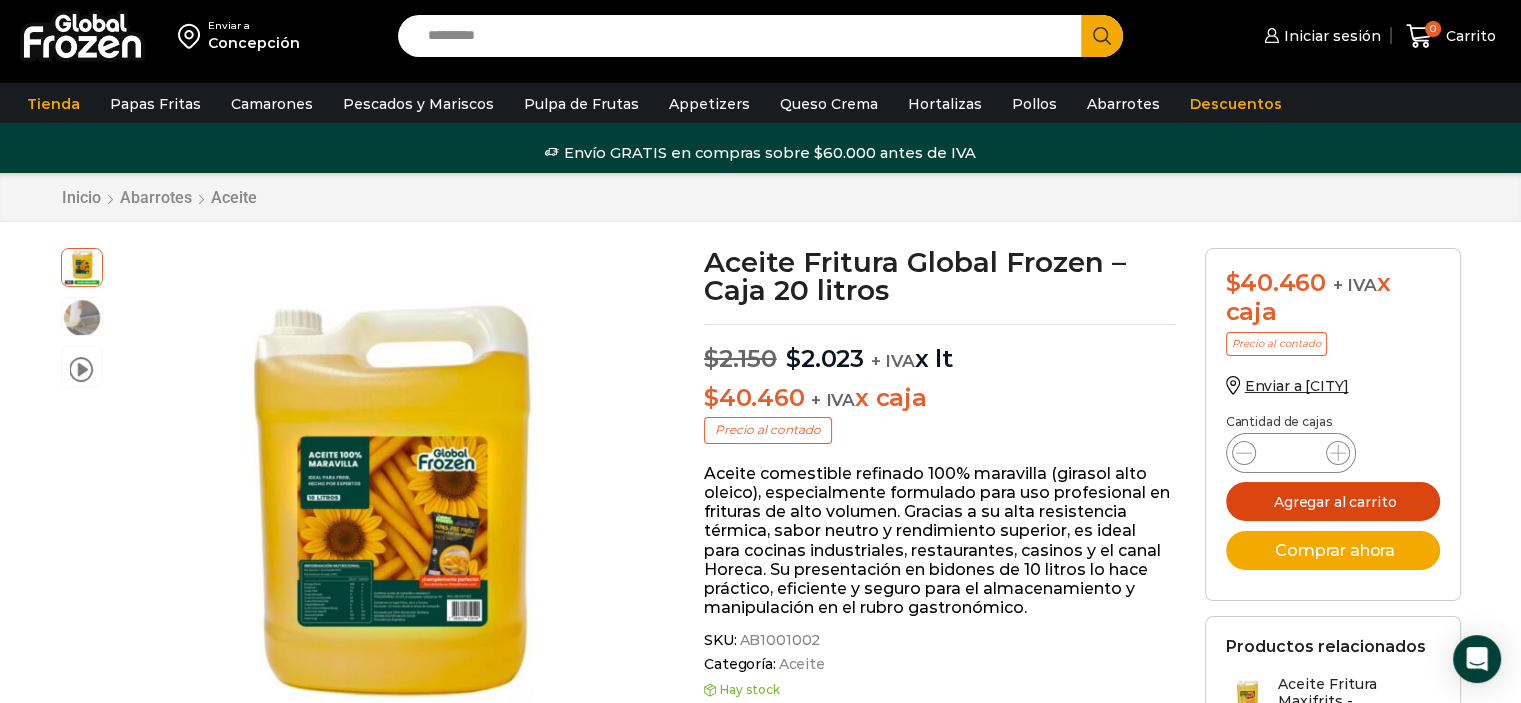 click on "Agregar al carrito" at bounding box center [1333, 501] 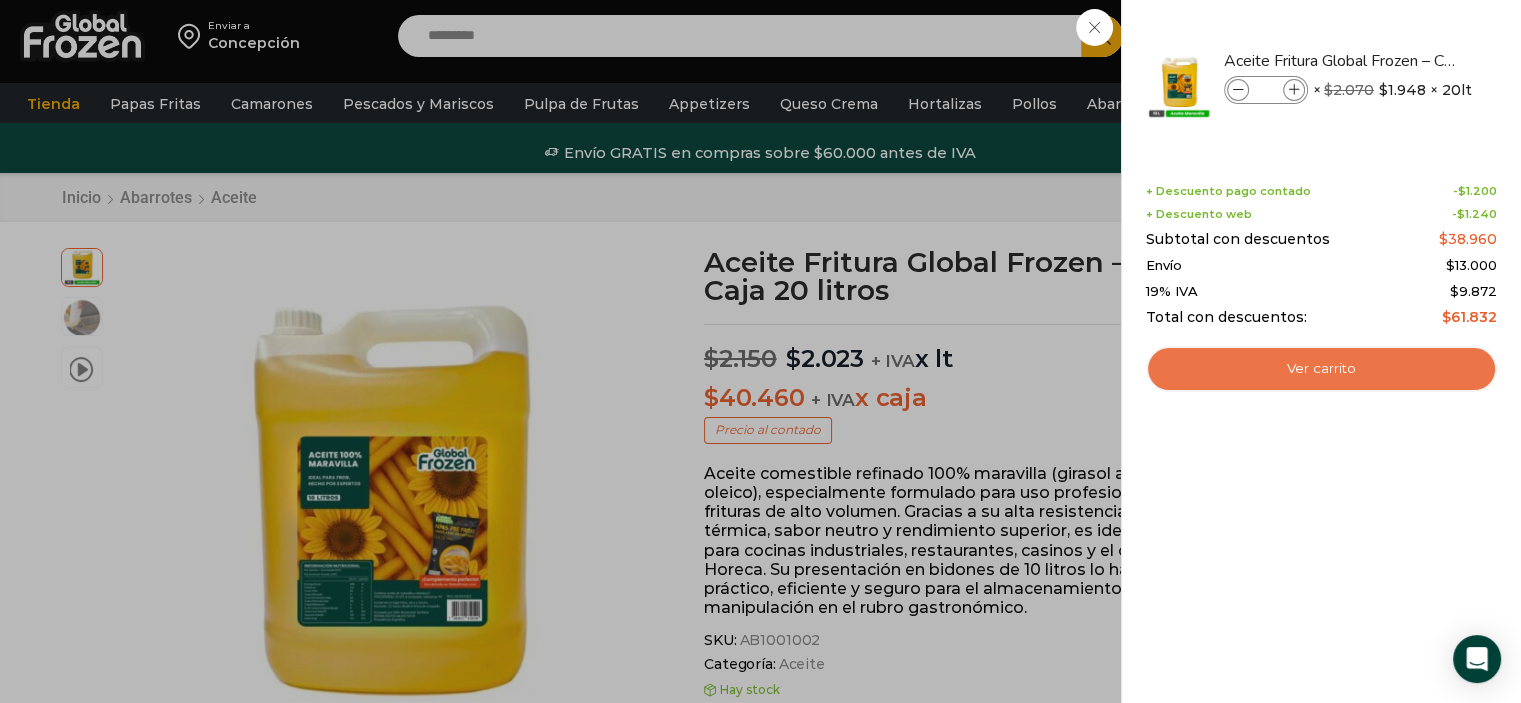 click on "Ver carrito" at bounding box center [1321, 369] 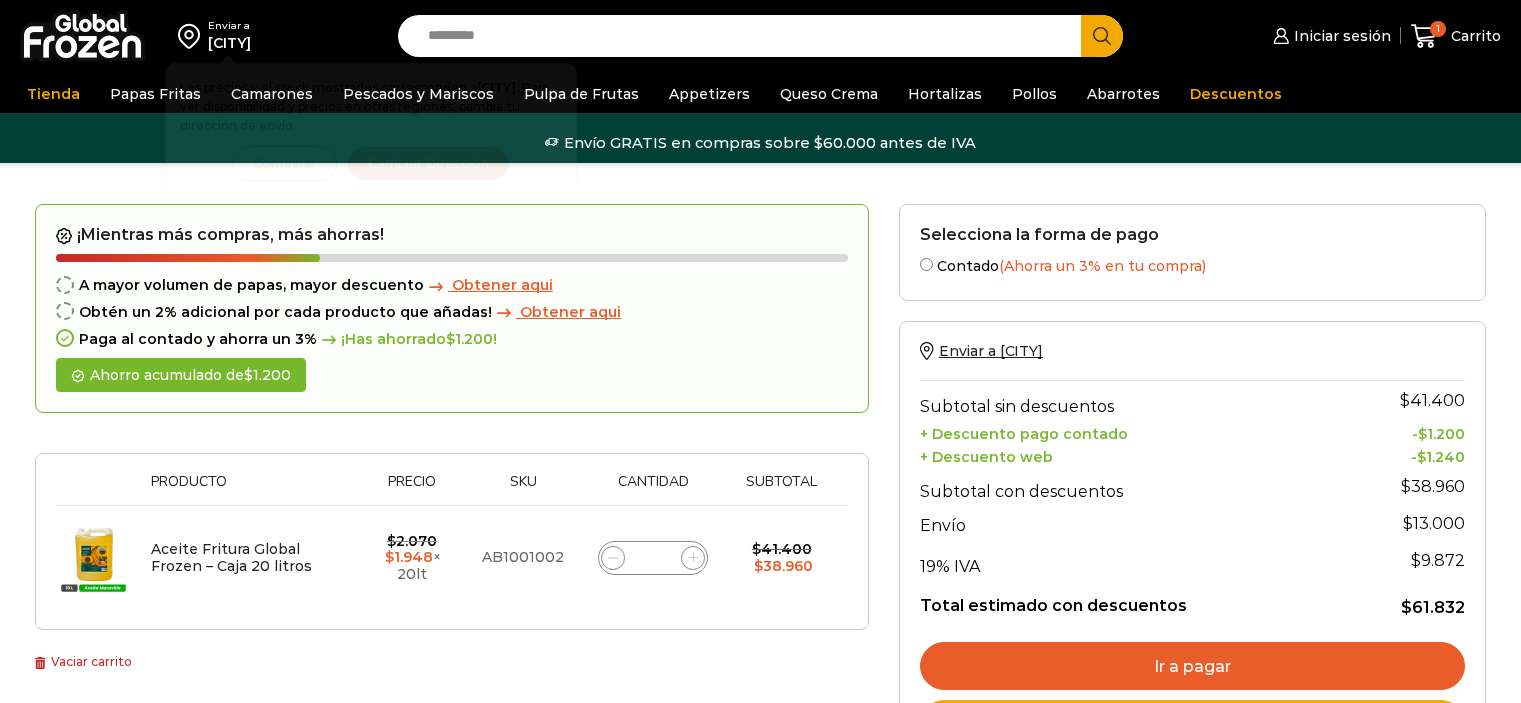 scroll, scrollTop: 0, scrollLeft: 0, axis: both 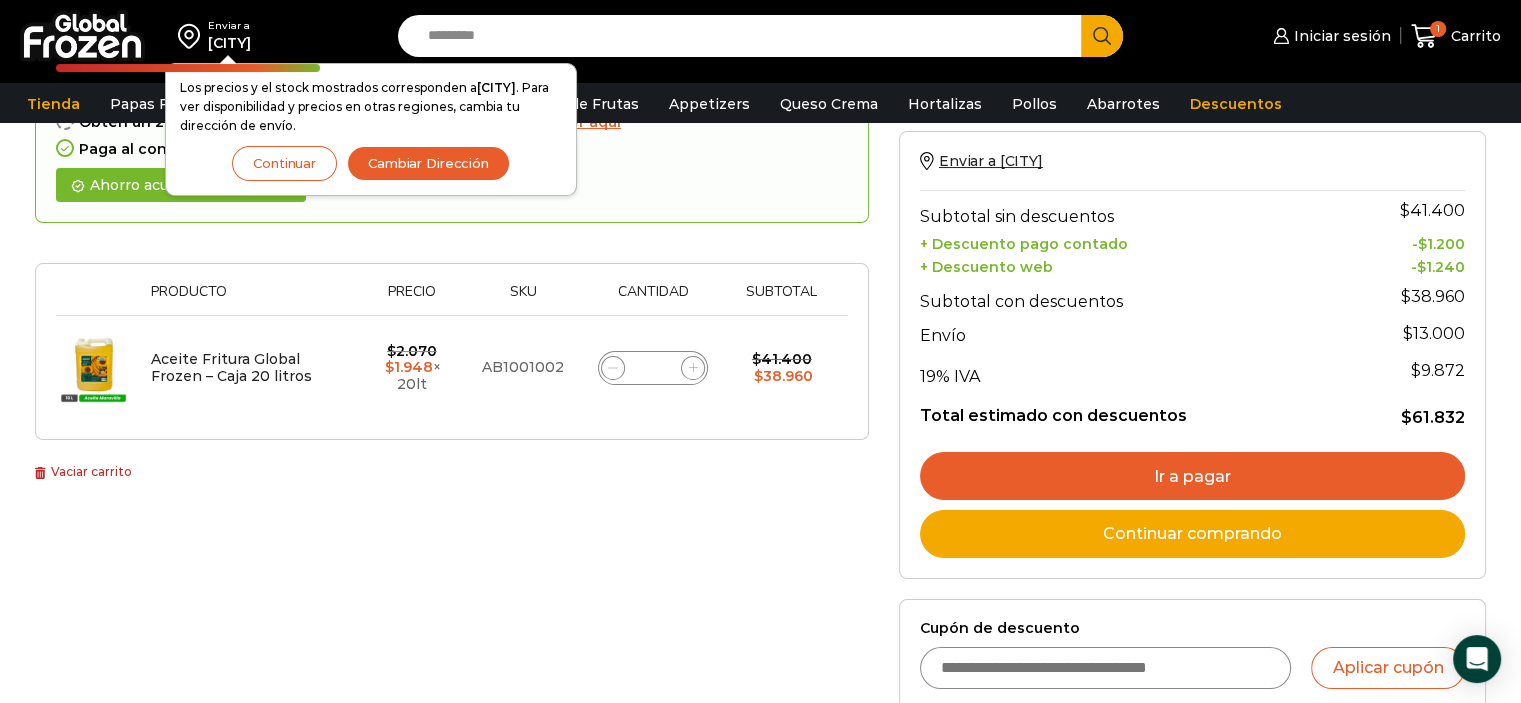 click on "Ir a pagar" at bounding box center (1192, 476) 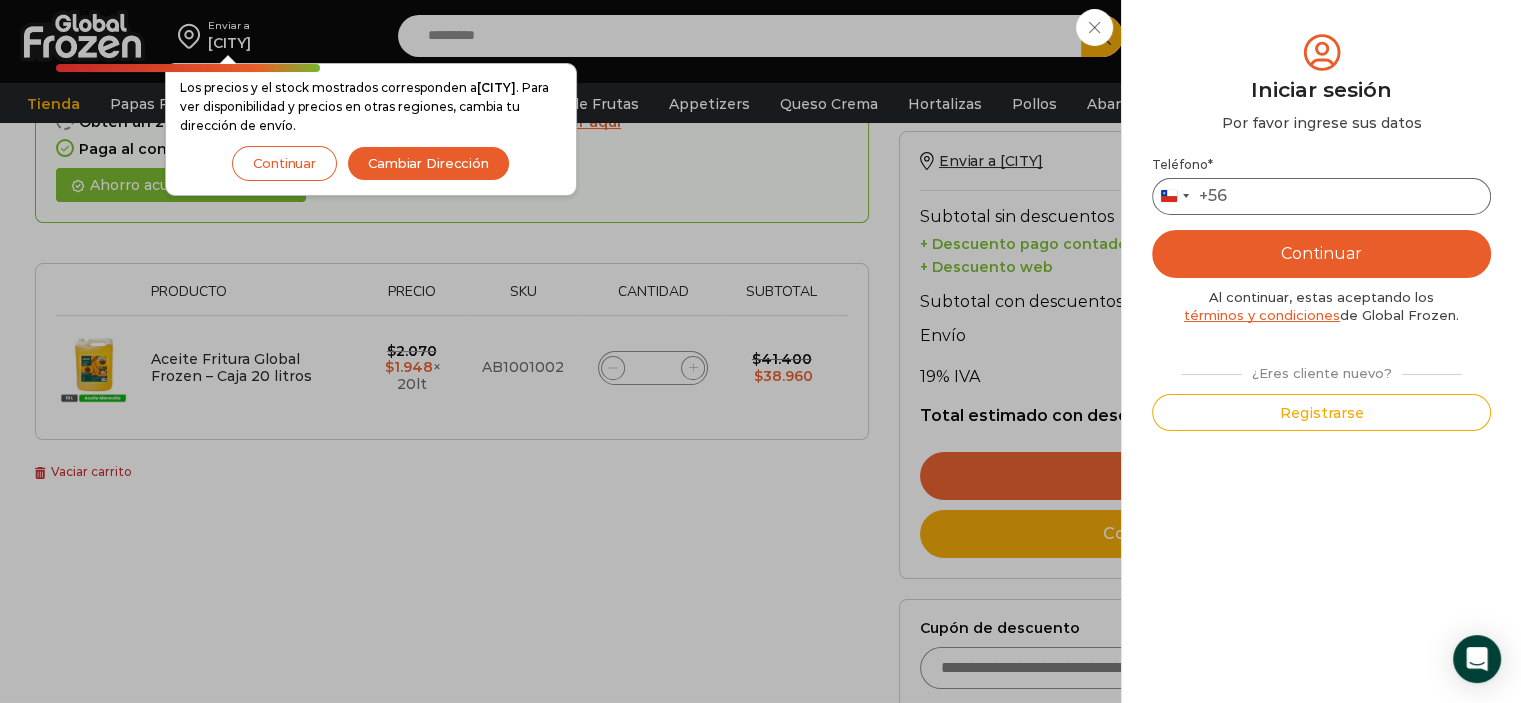 click on "Teléfono
*" at bounding box center (1321, 196) 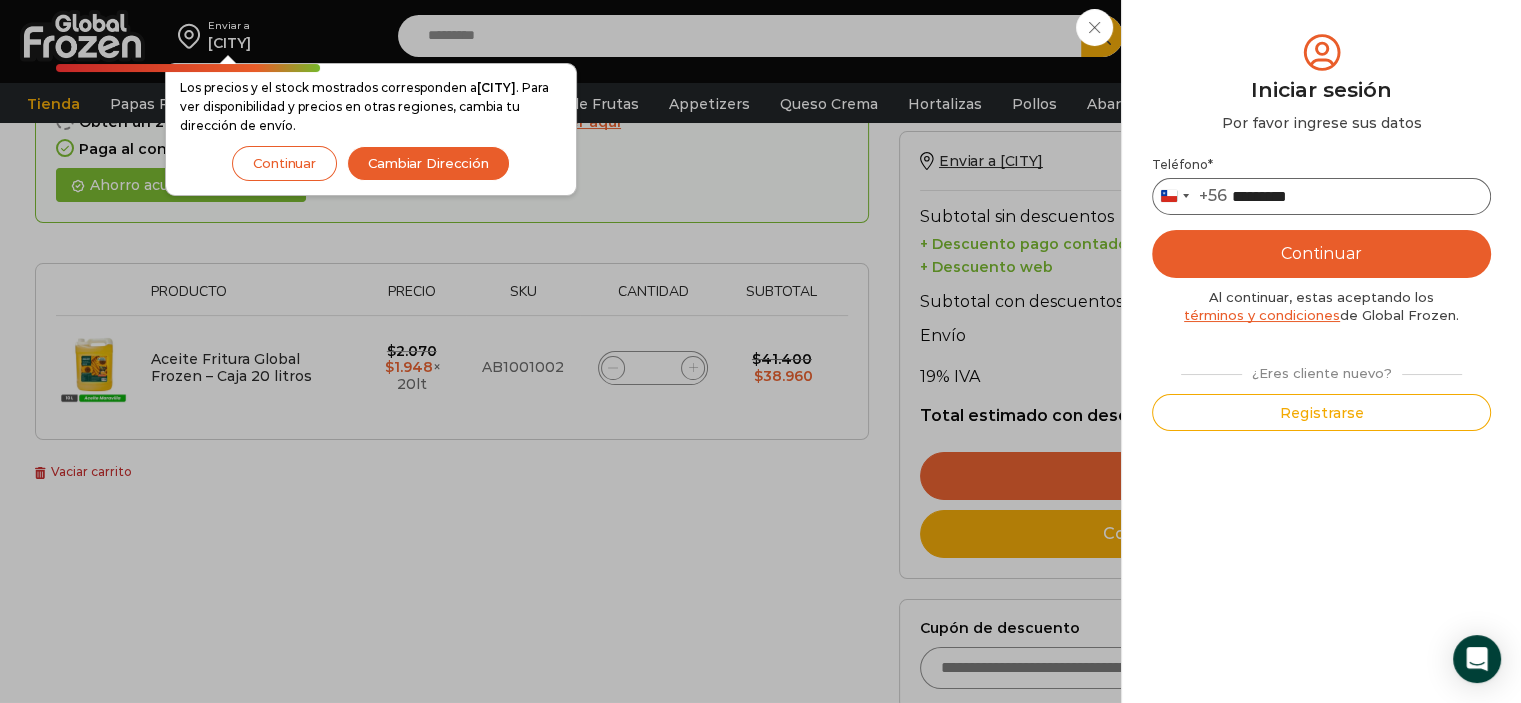 type on "*********" 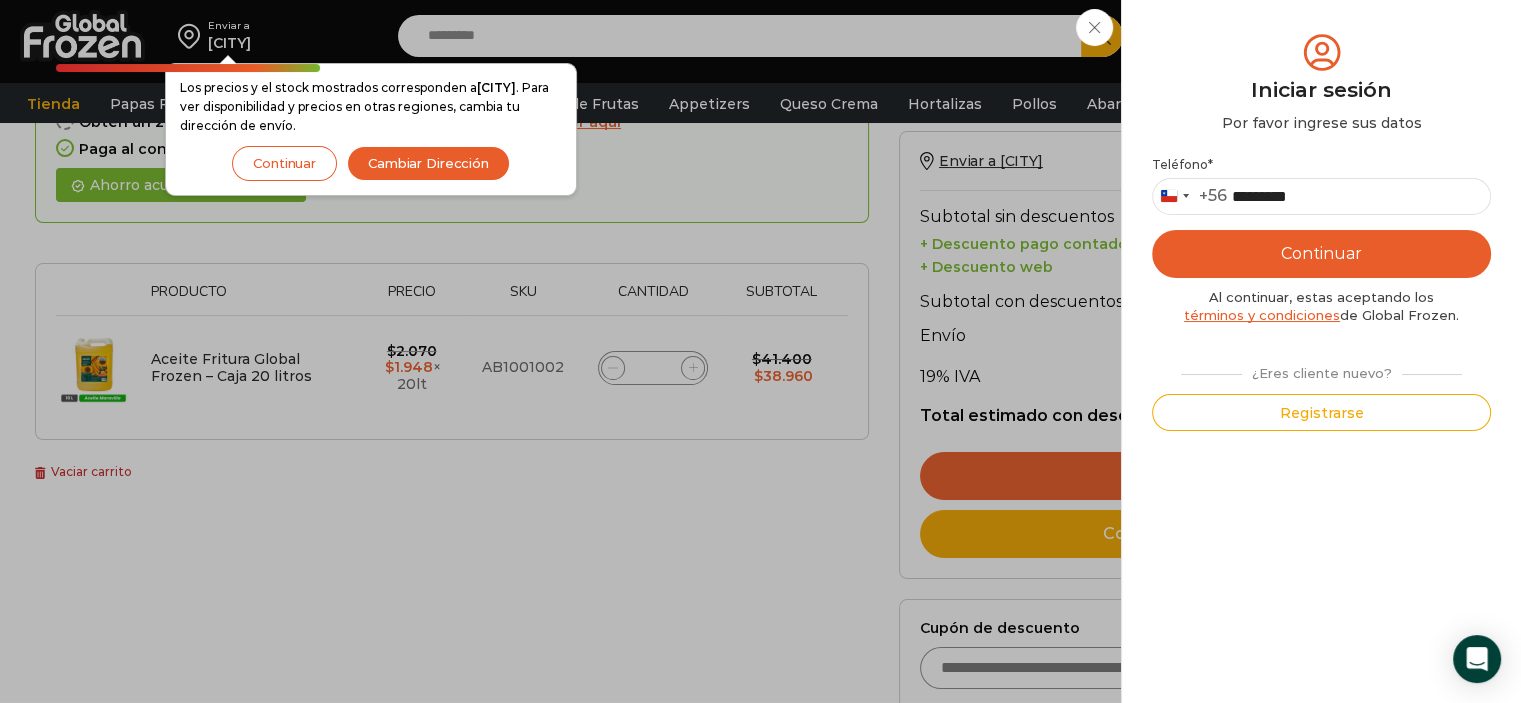 click on "Continuar" at bounding box center [1321, 254] 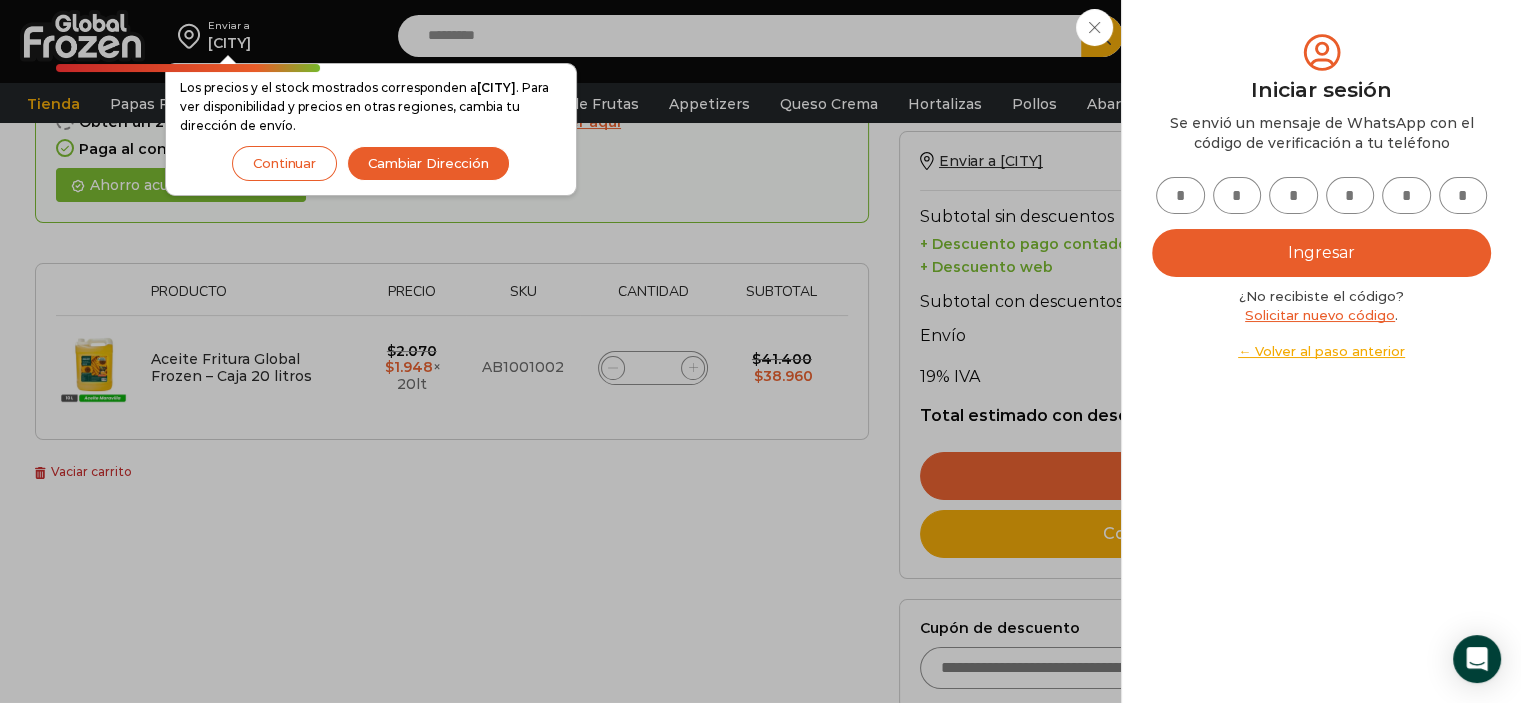 click at bounding box center [1180, 195] 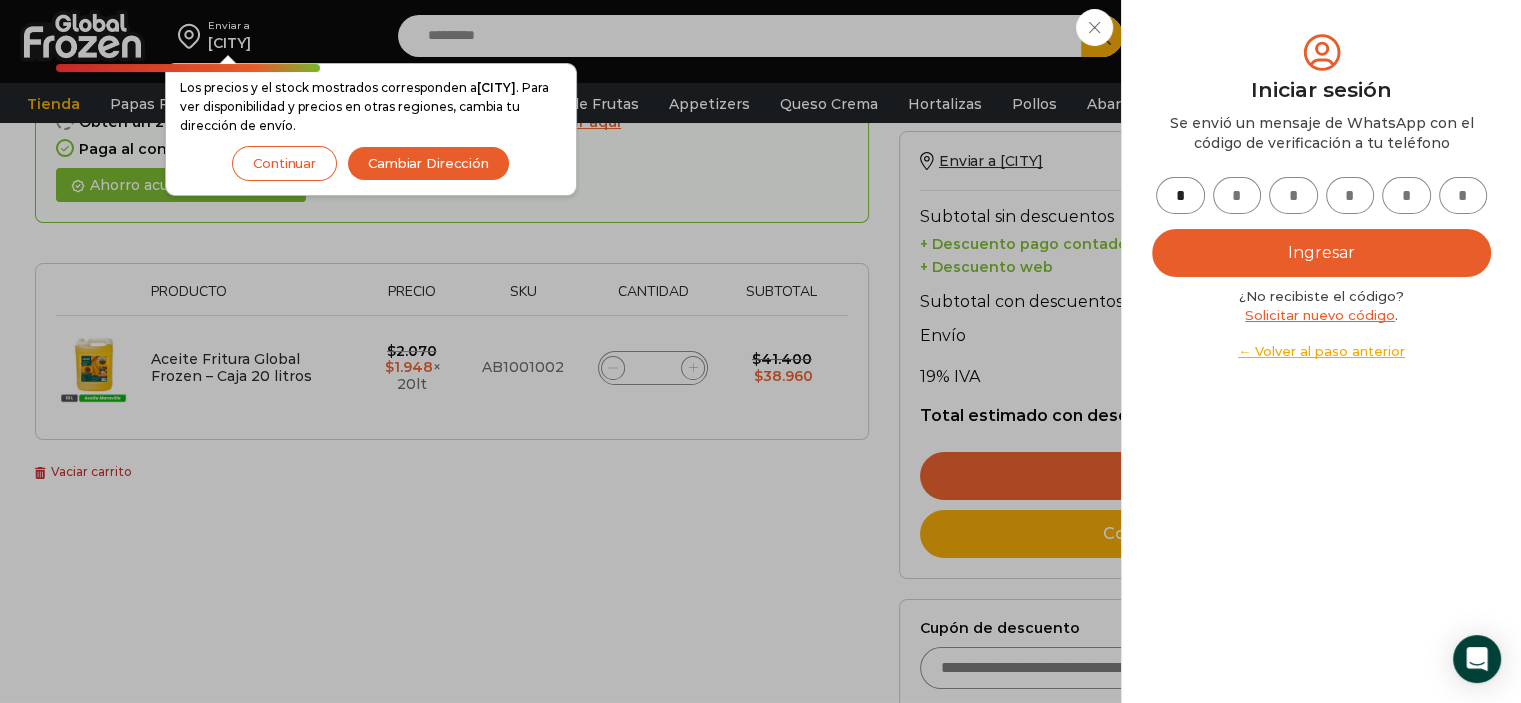 type on "*" 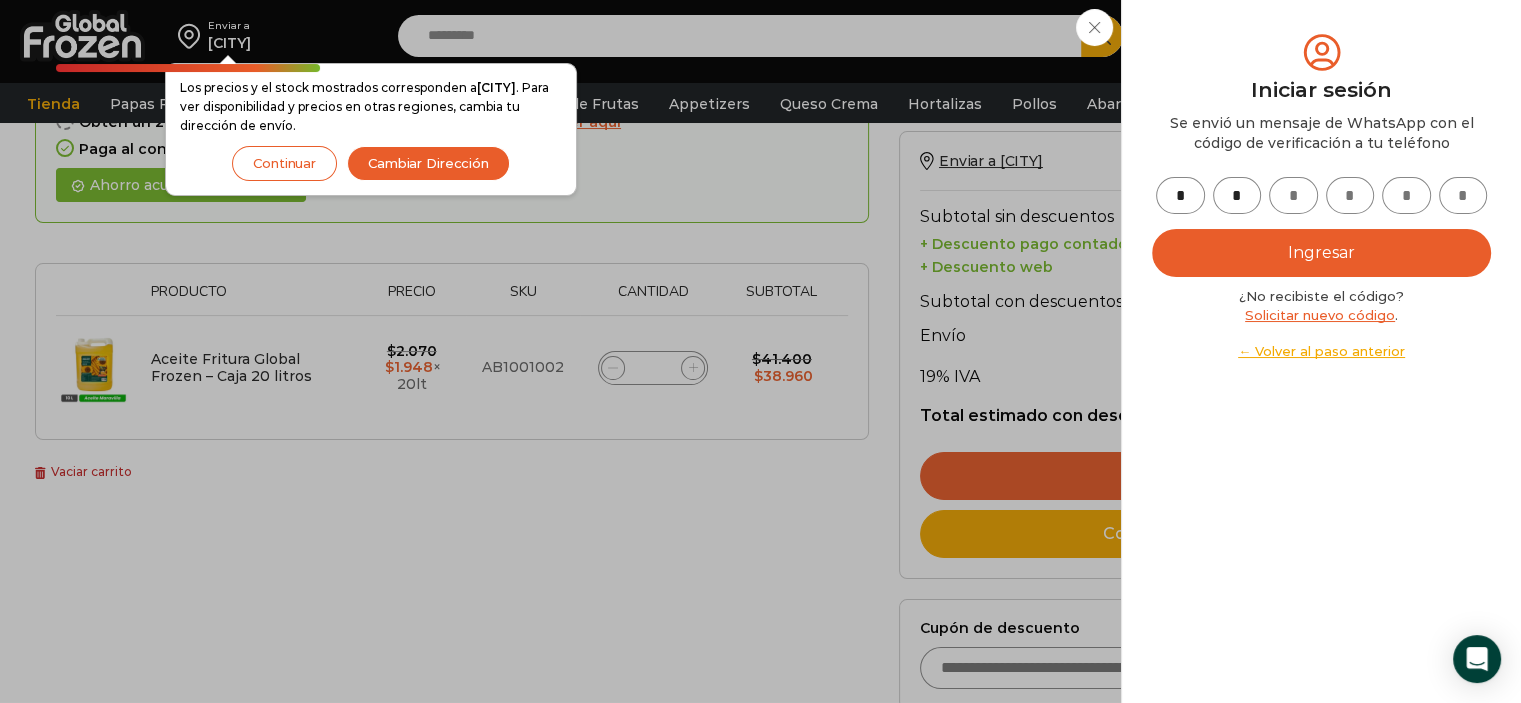 type on "*" 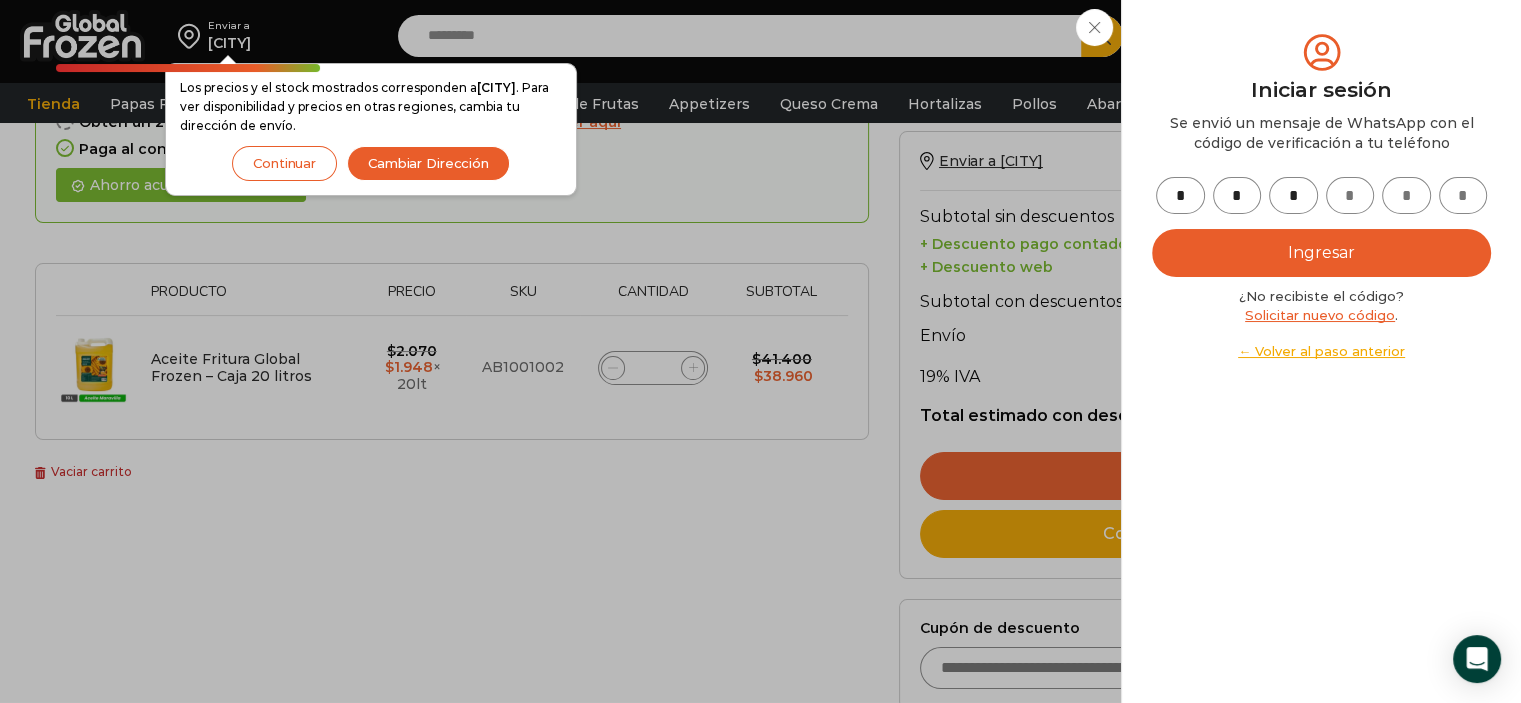 type on "*" 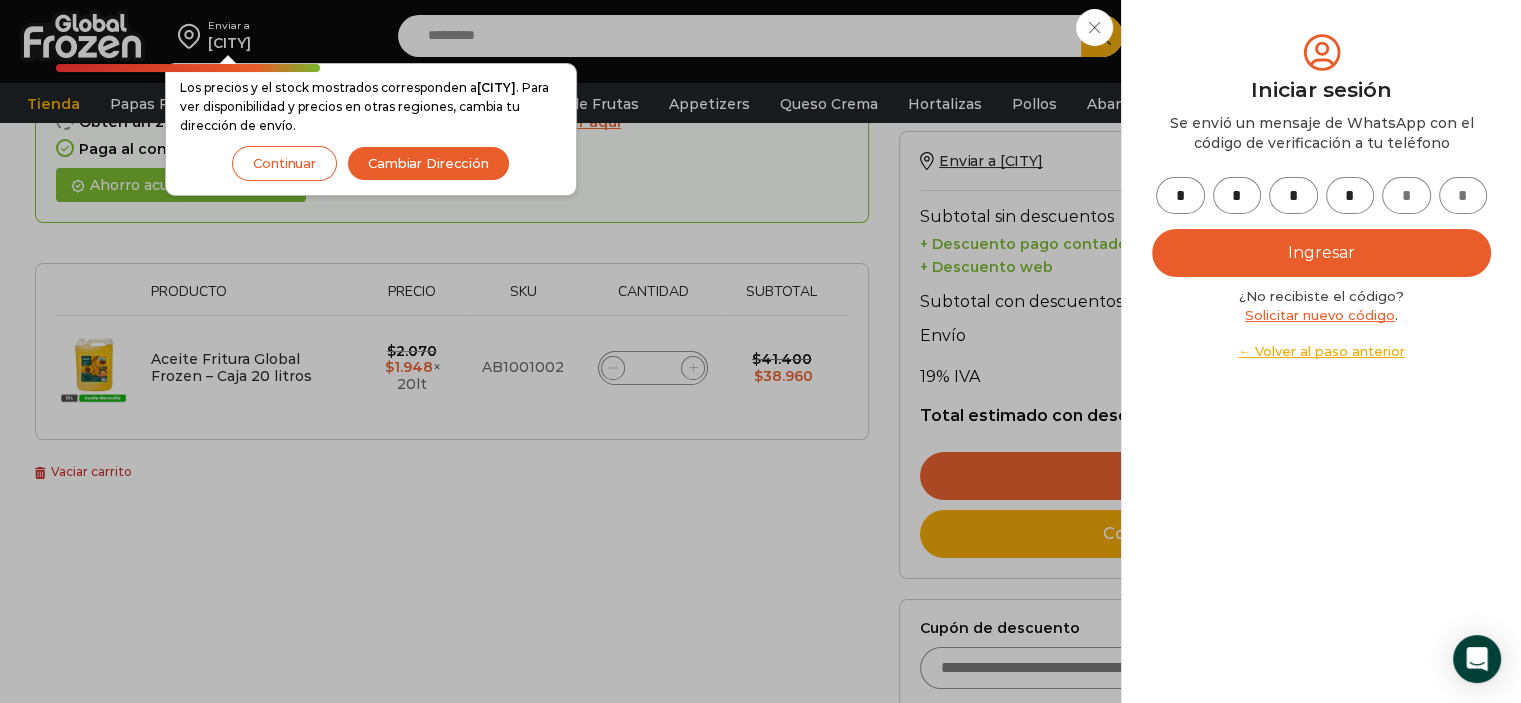 type on "*" 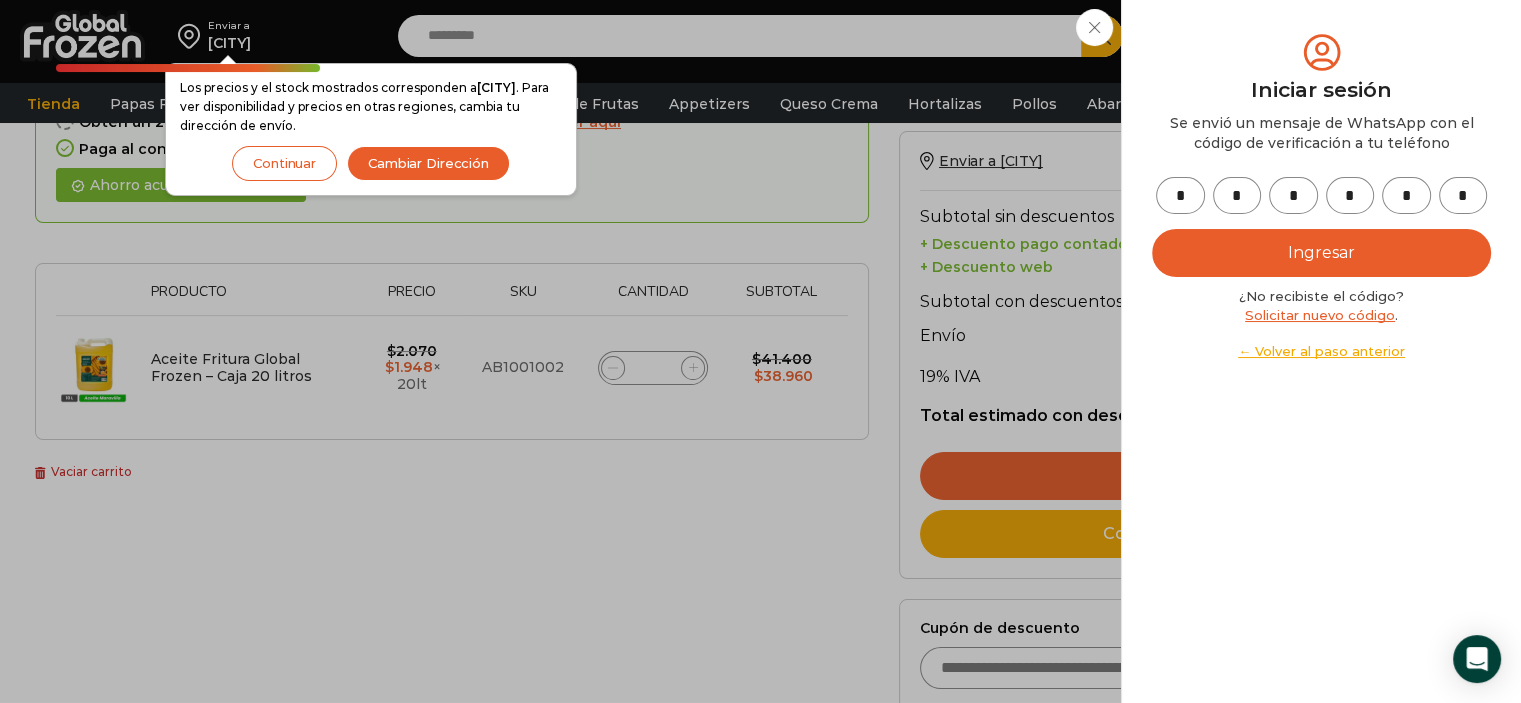 type on "*" 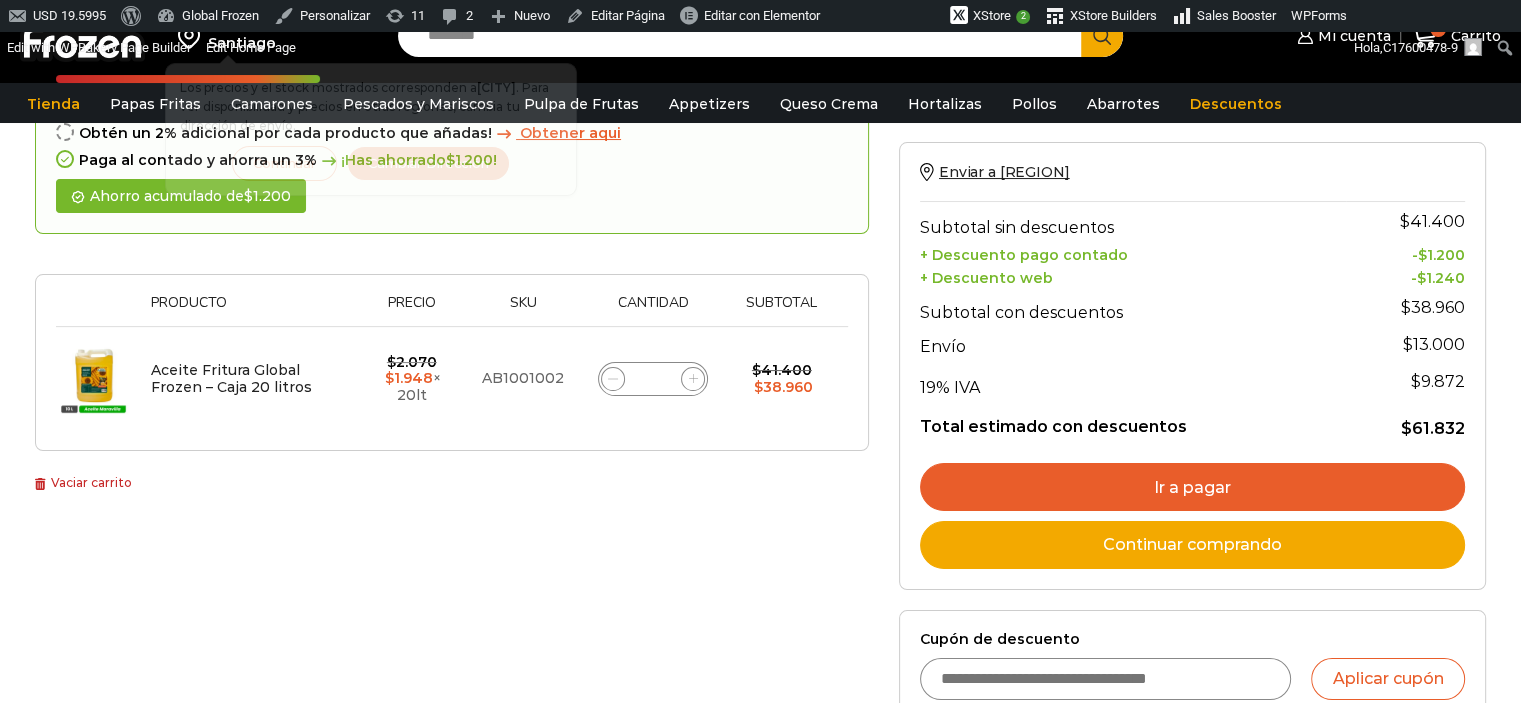 scroll, scrollTop: 221, scrollLeft: 0, axis: vertical 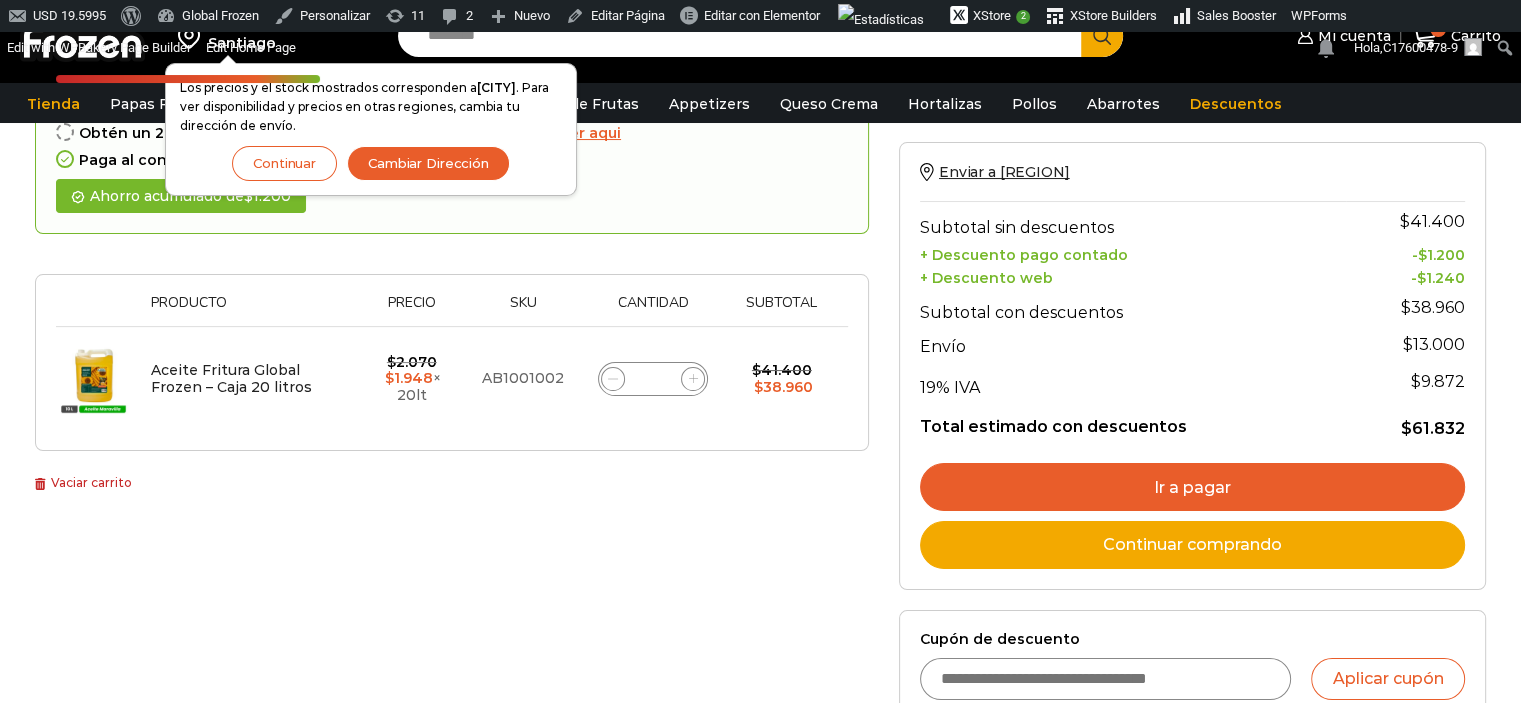 click on "Ir a pagar" at bounding box center [1192, 487] 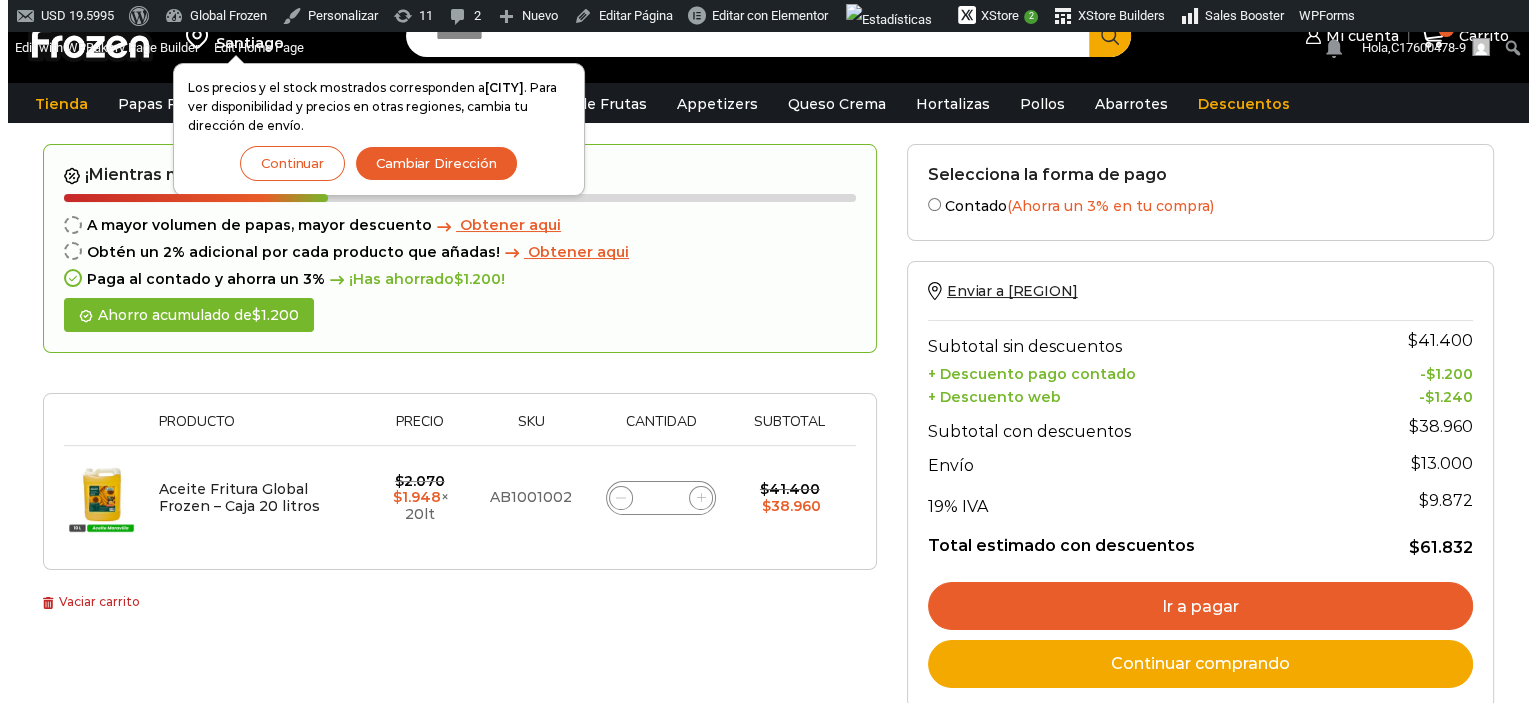 scroll, scrollTop: 0, scrollLeft: 0, axis: both 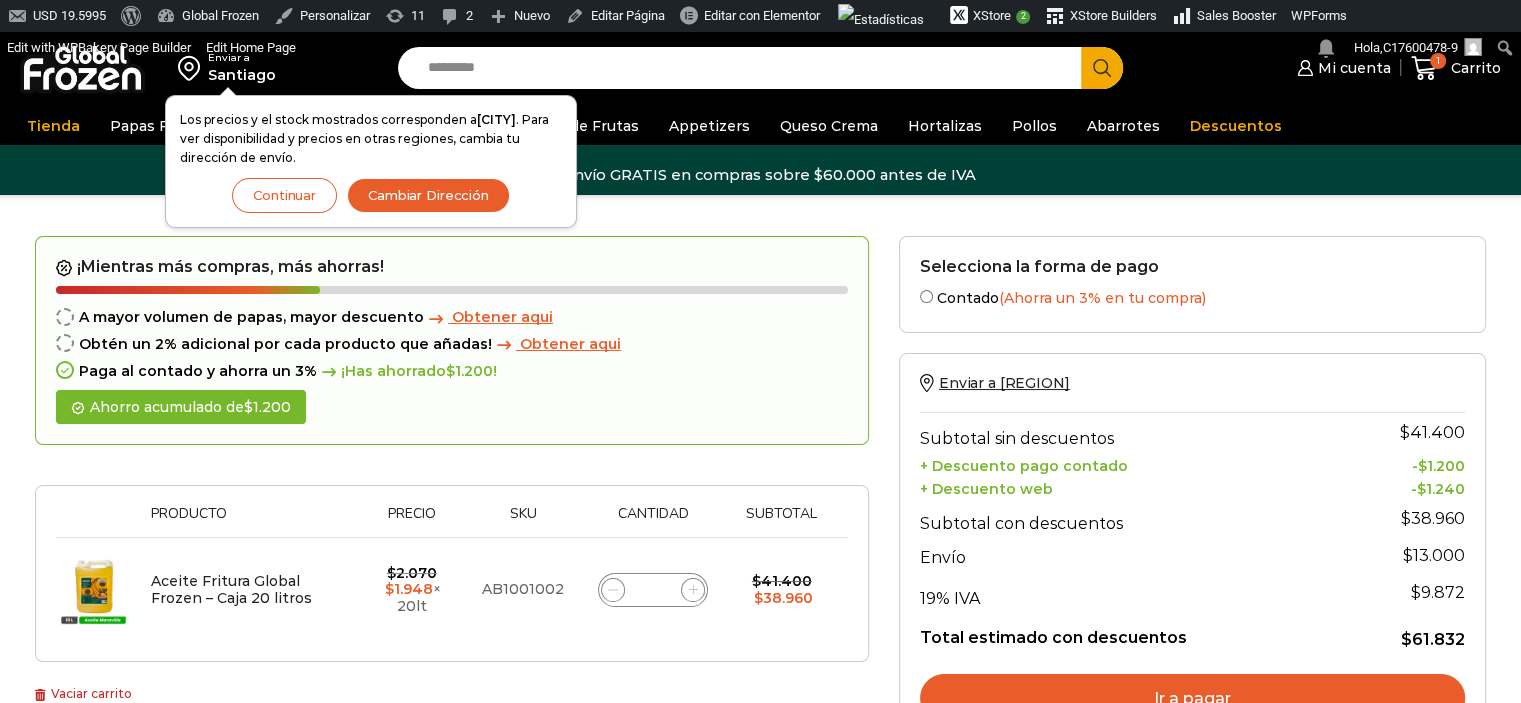 click on "Santiago" at bounding box center (242, 75) 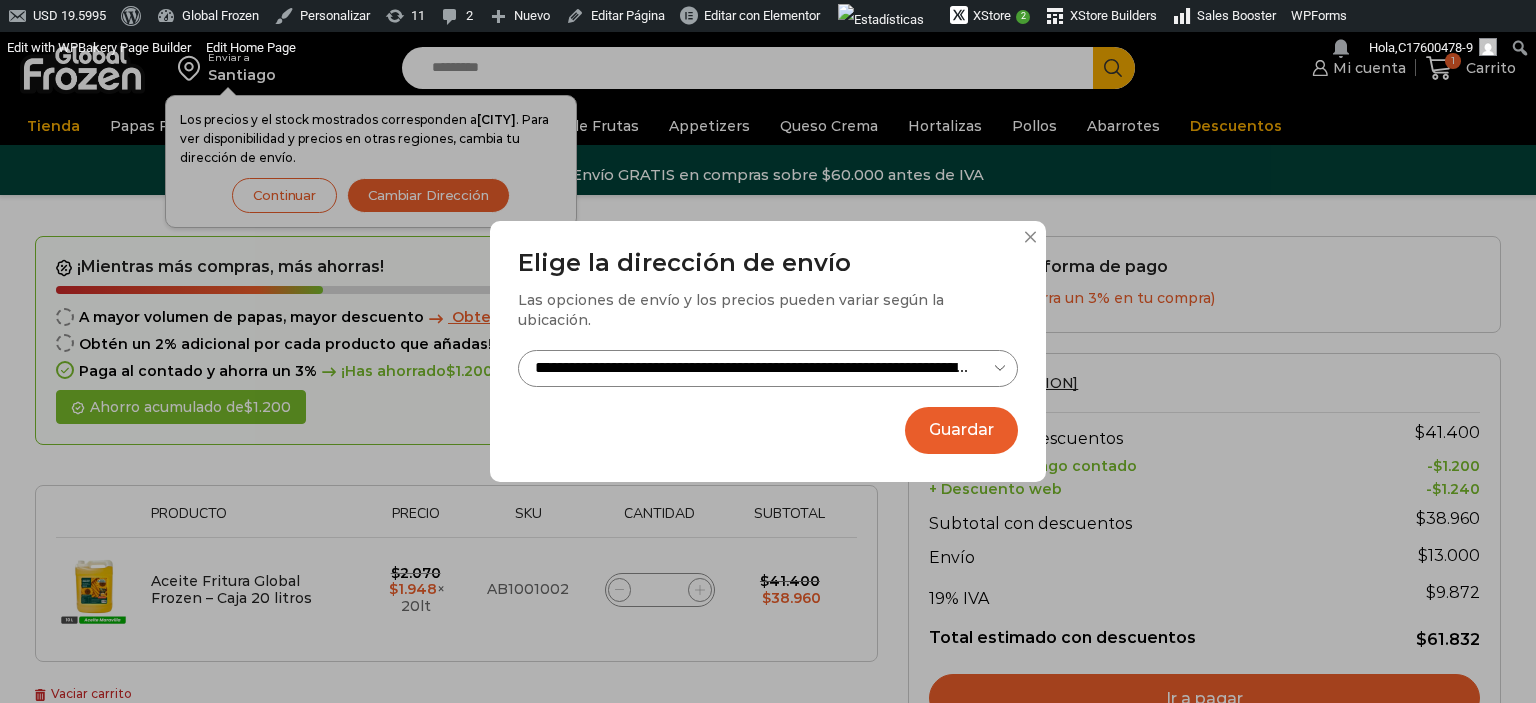 click on "**********" at bounding box center (768, 368) 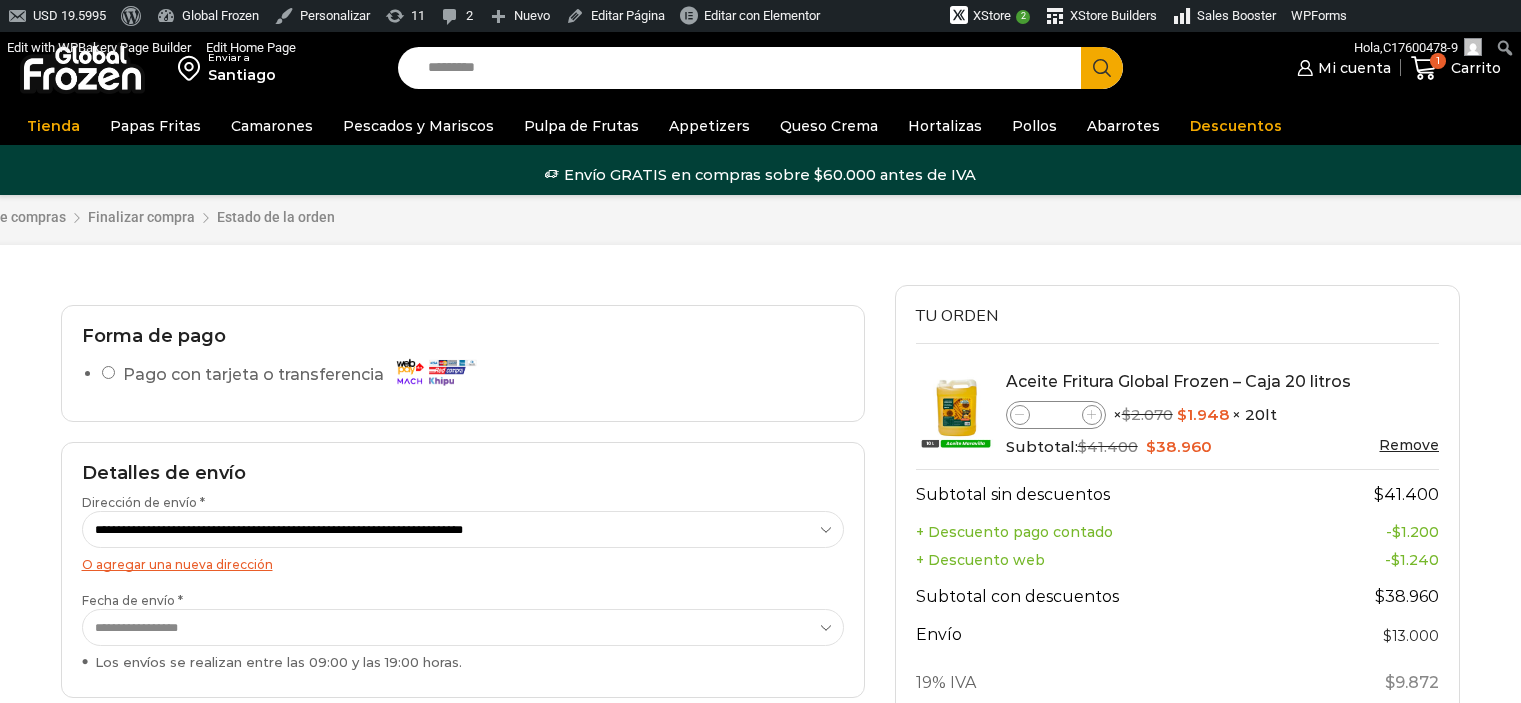 scroll, scrollTop: 0, scrollLeft: 0, axis: both 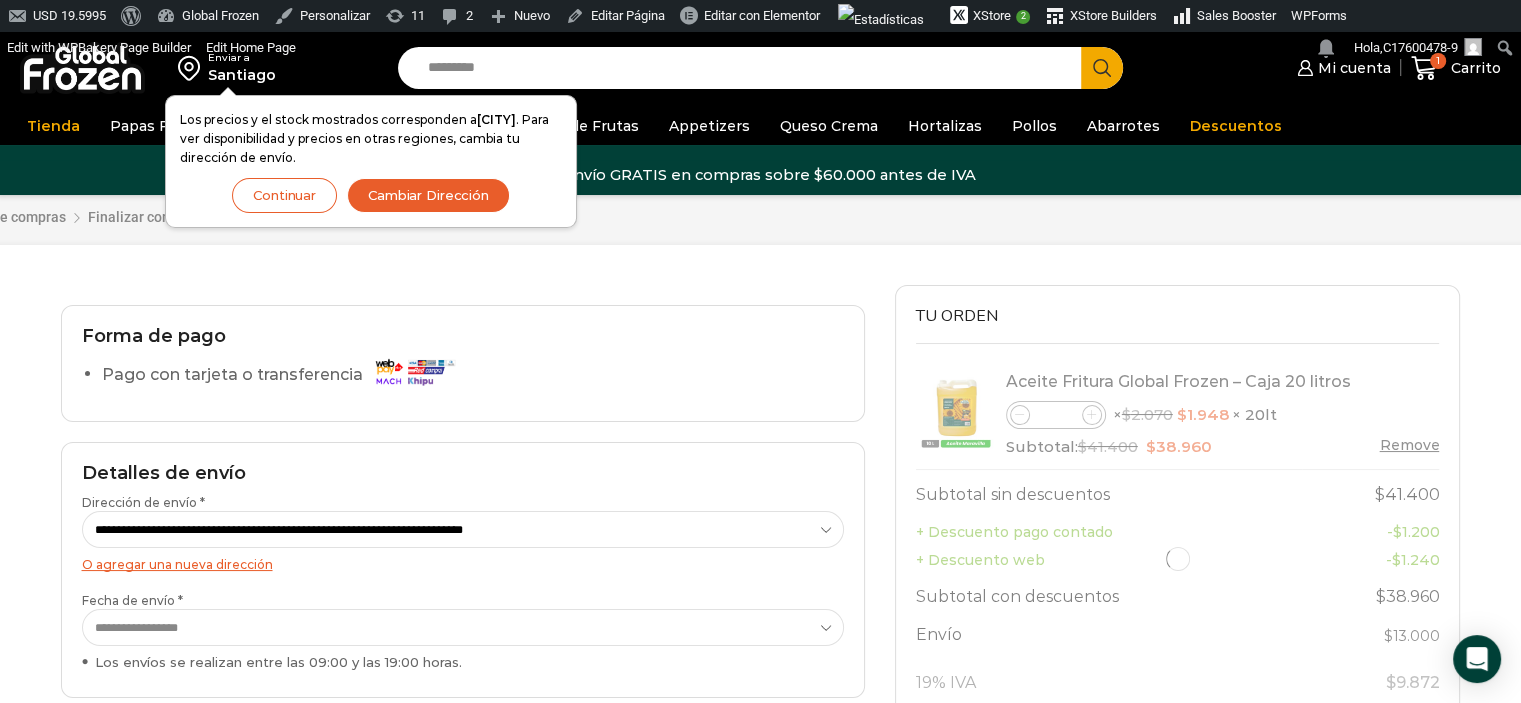 click on "Santiago" at bounding box center (242, 75) 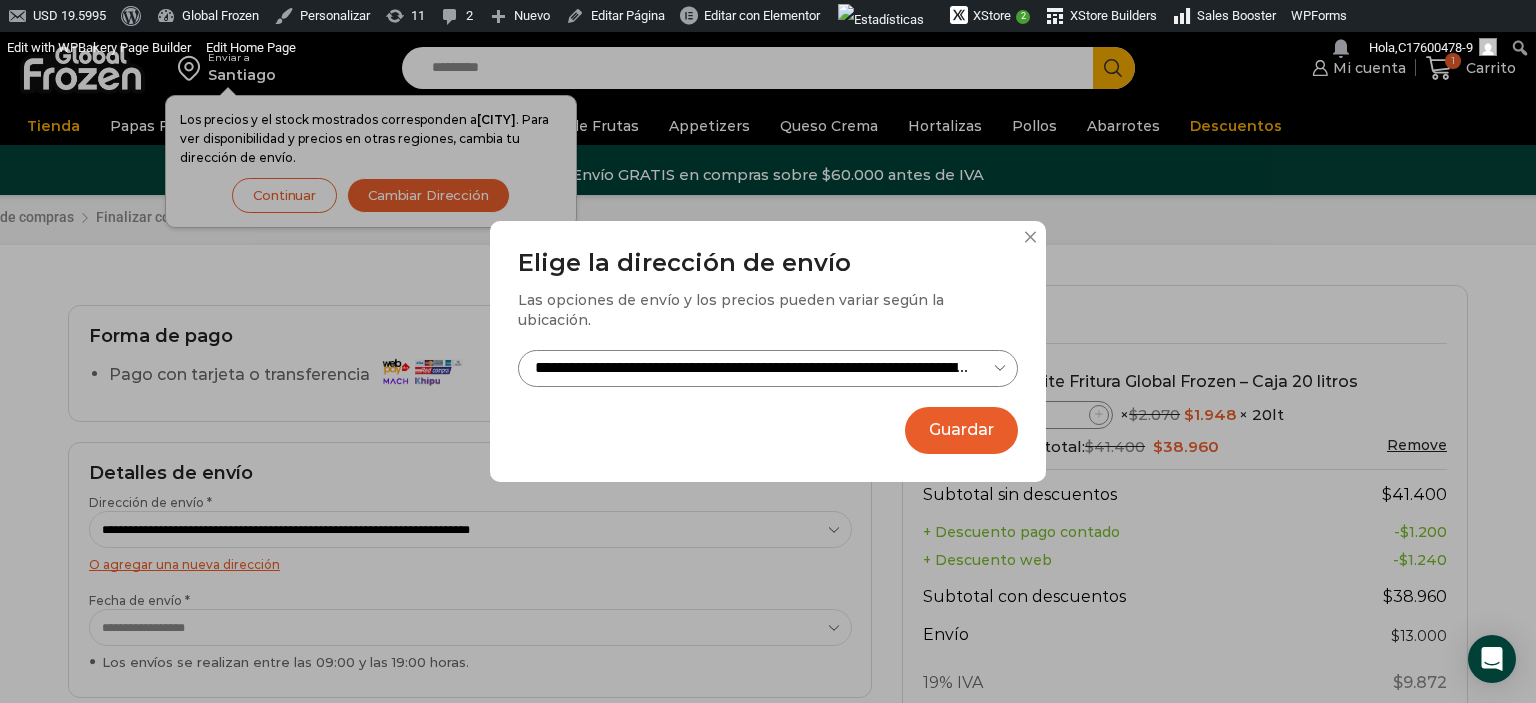 click on "**********" at bounding box center [768, 368] 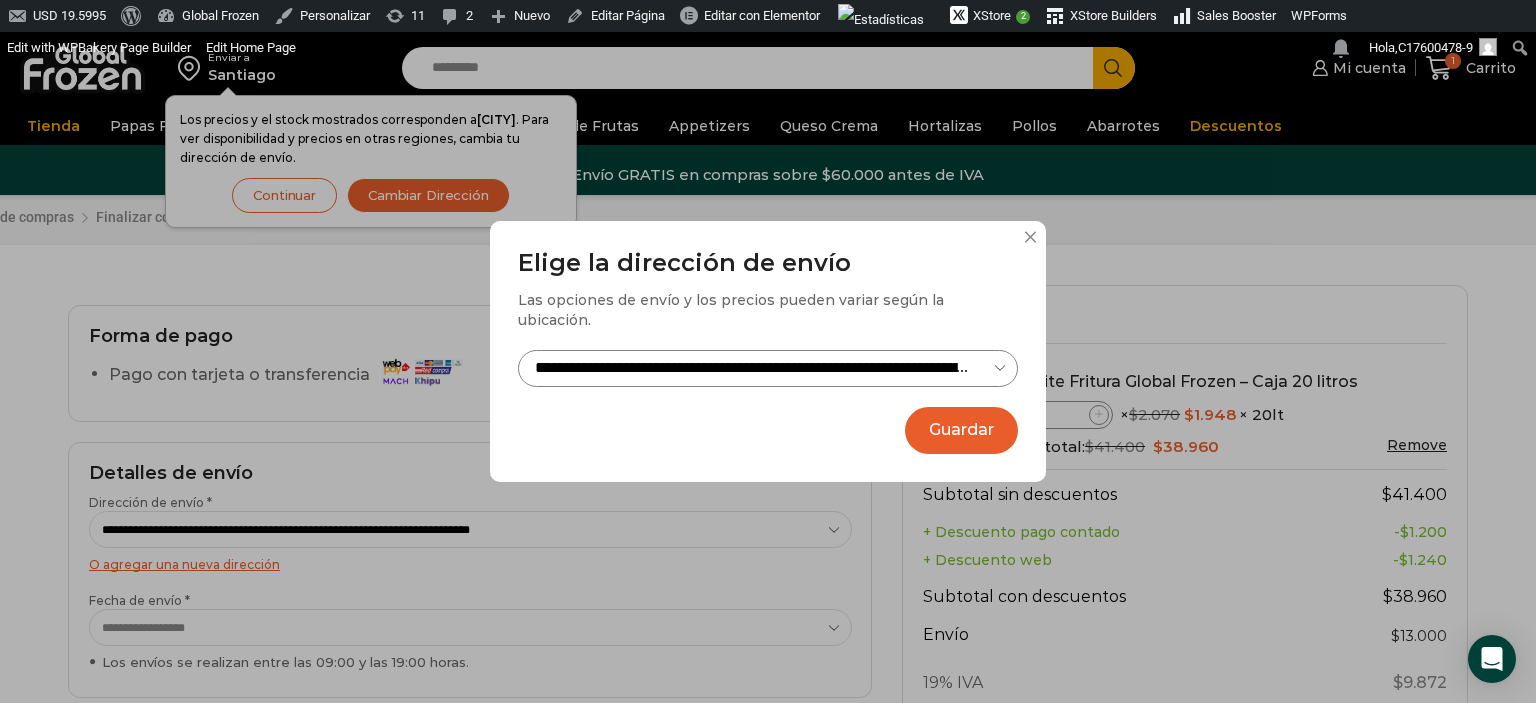 select on "**********" 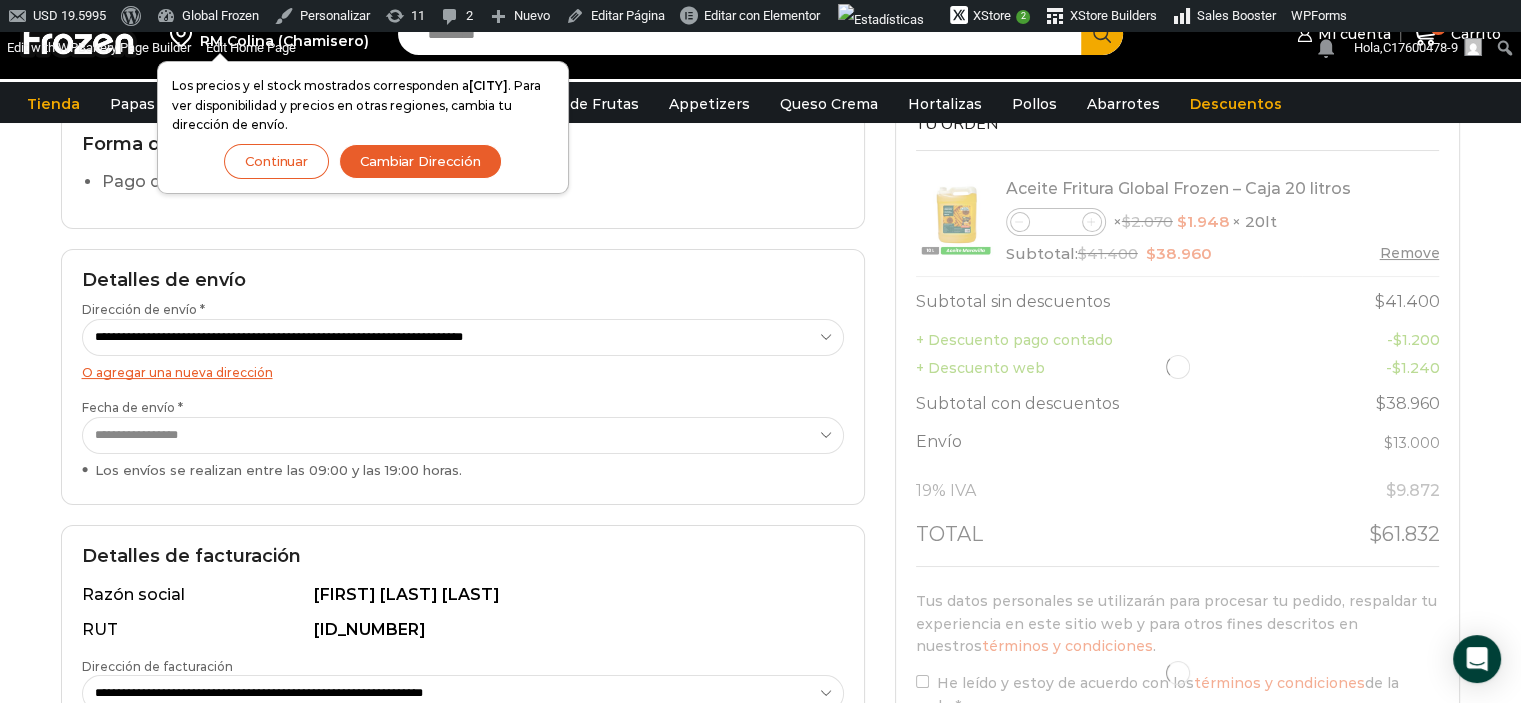 scroll, scrollTop: 300, scrollLeft: 0, axis: vertical 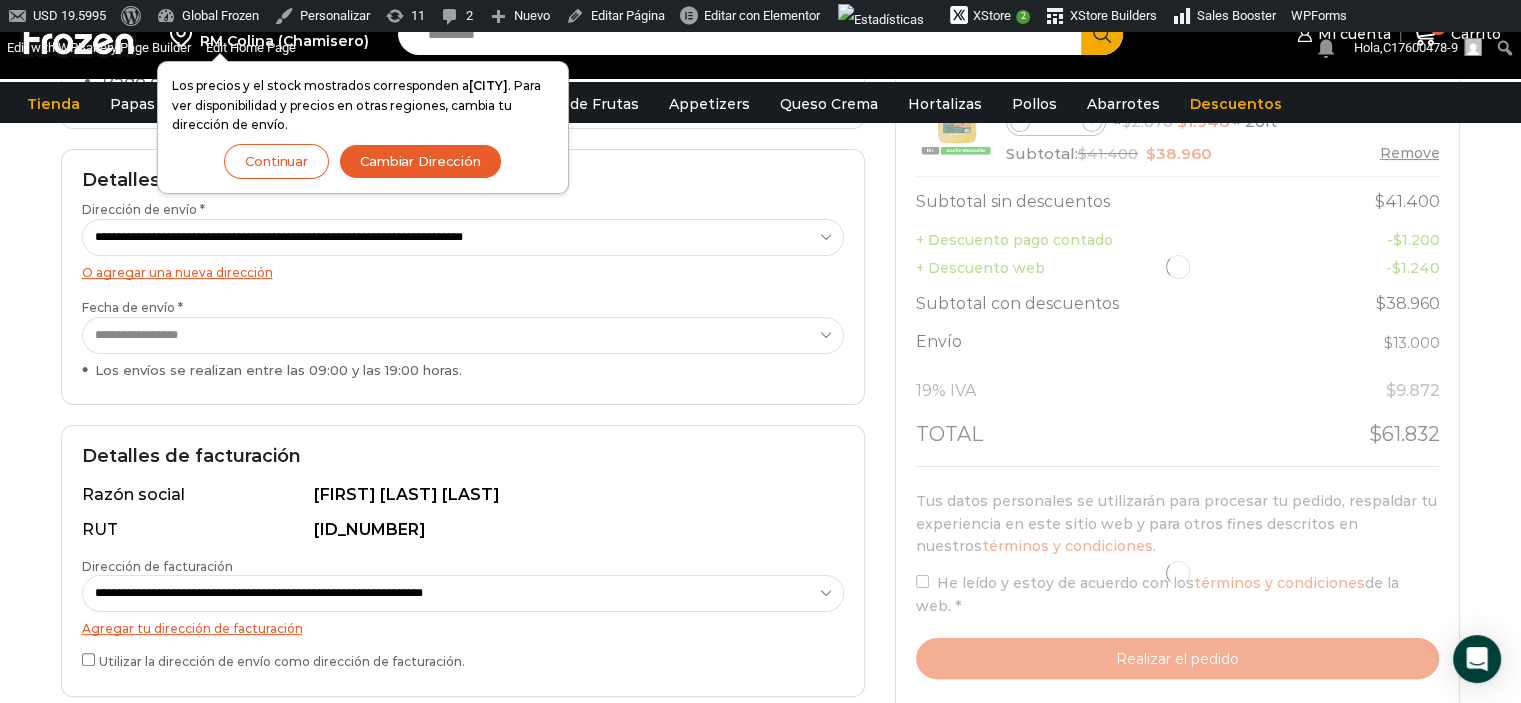click on "Cambiar Dirección" at bounding box center (420, 161) 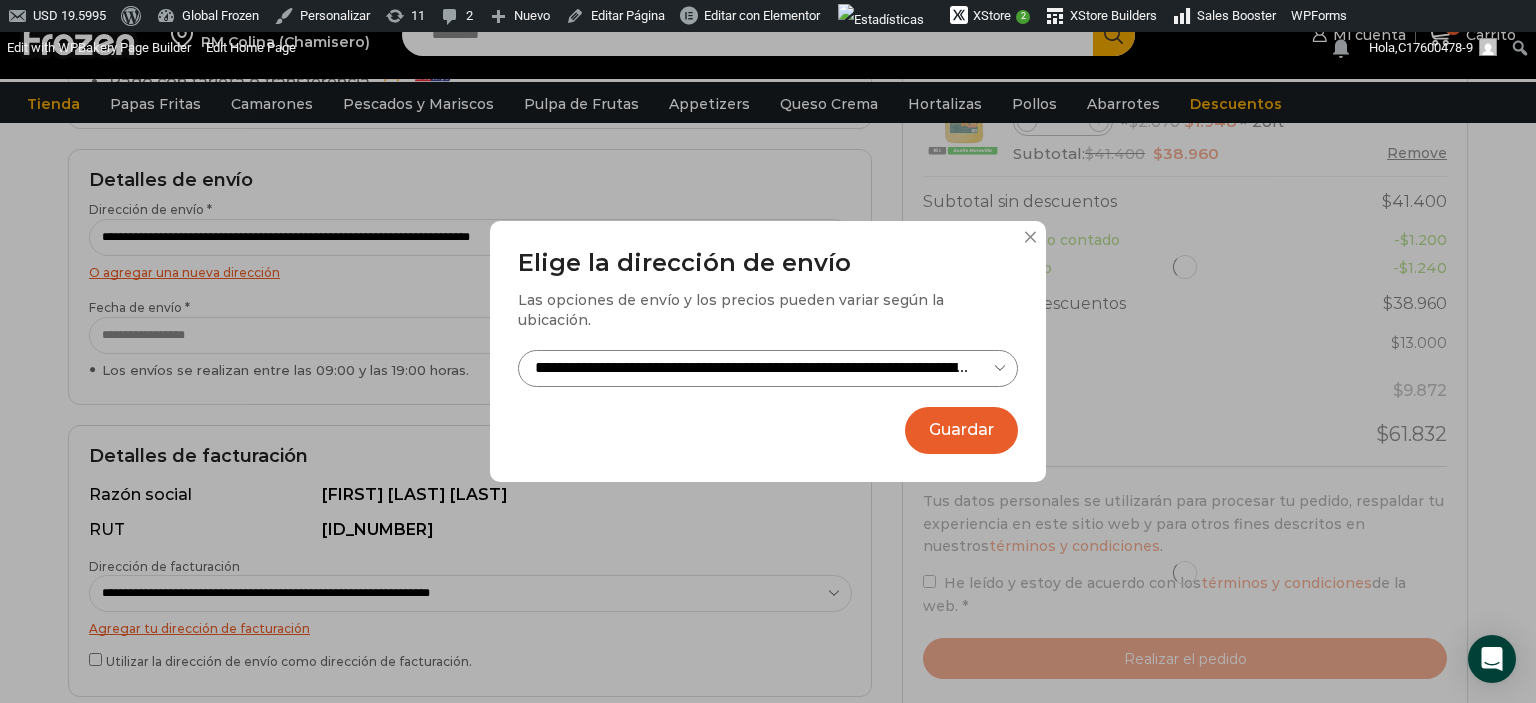 click on "**********" at bounding box center (768, 368) 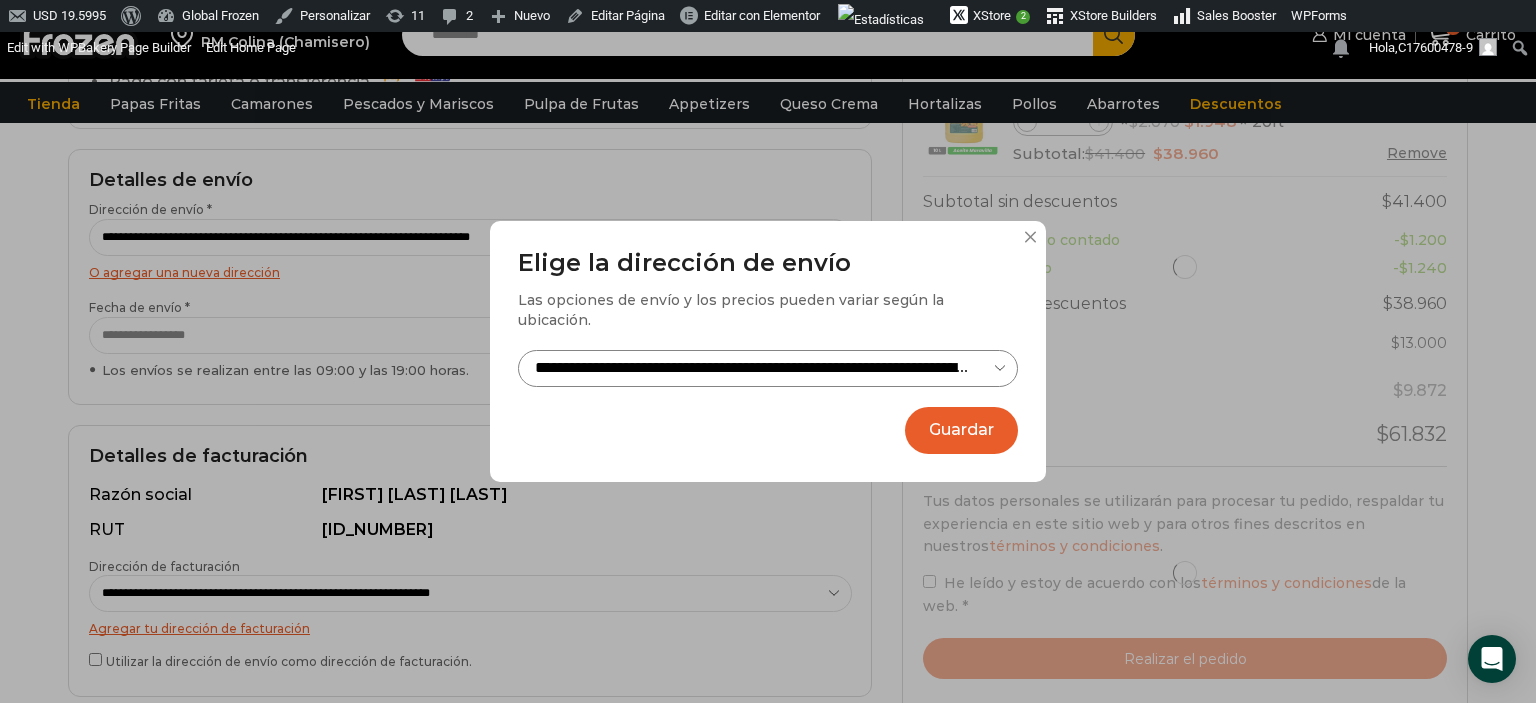 select on "**********" 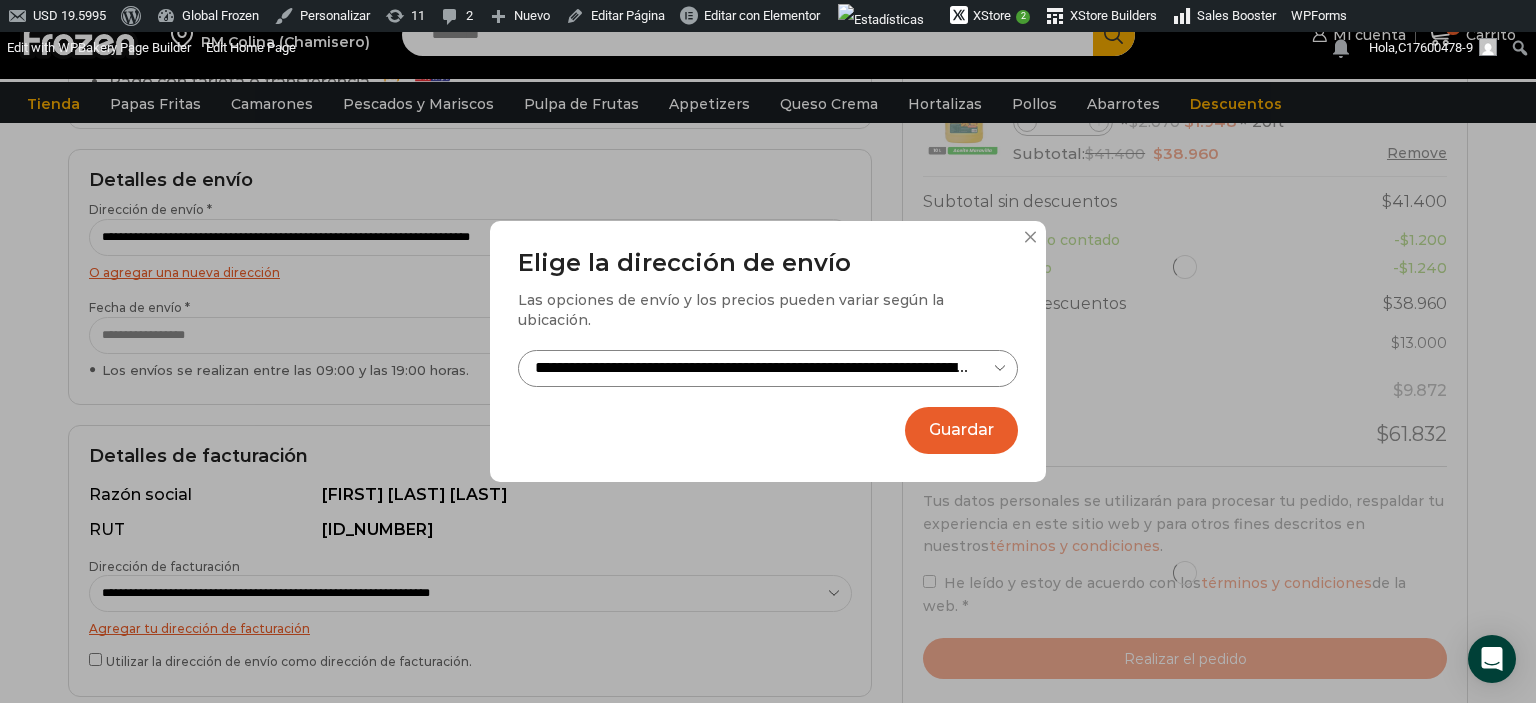 click on "Guardar" at bounding box center [961, 430] 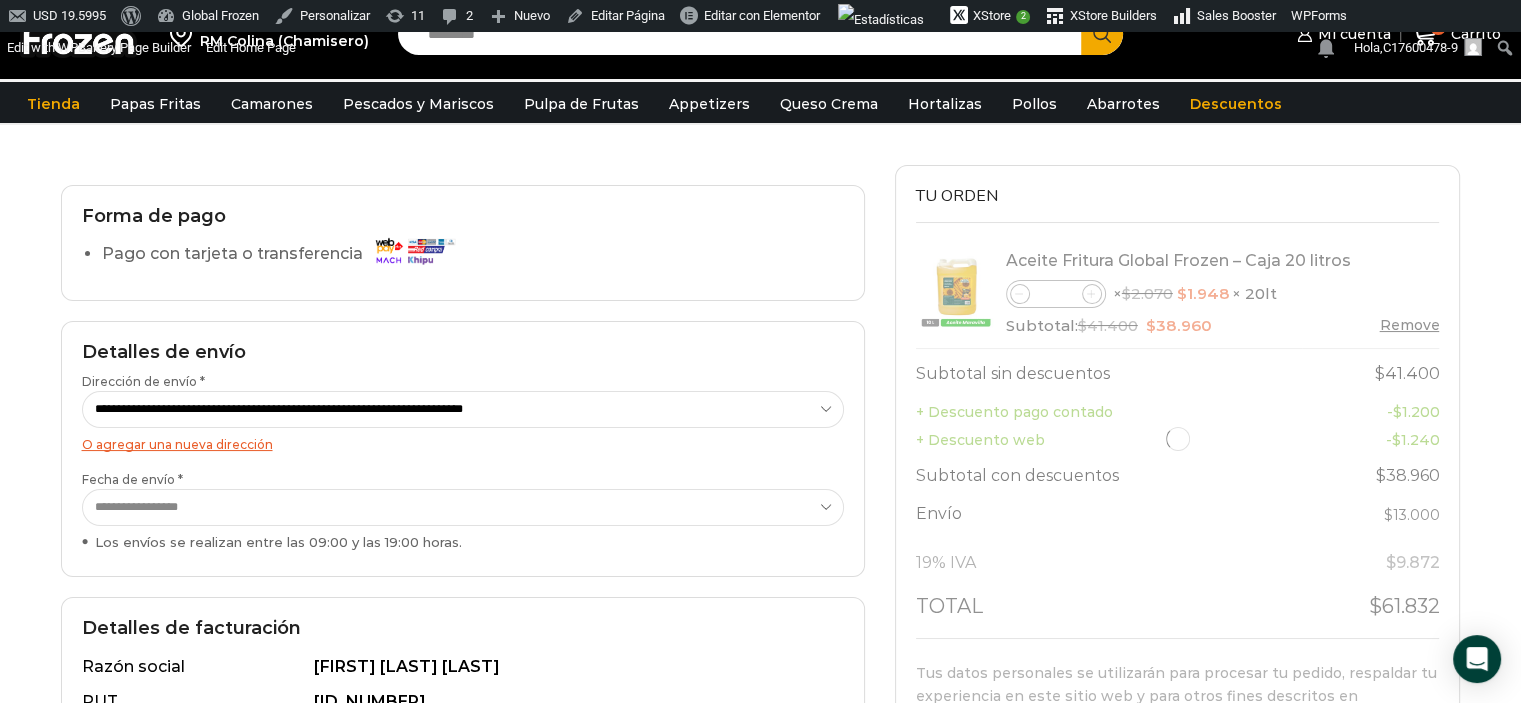 scroll, scrollTop: 300, scrollLeft: 0, axis: vertical 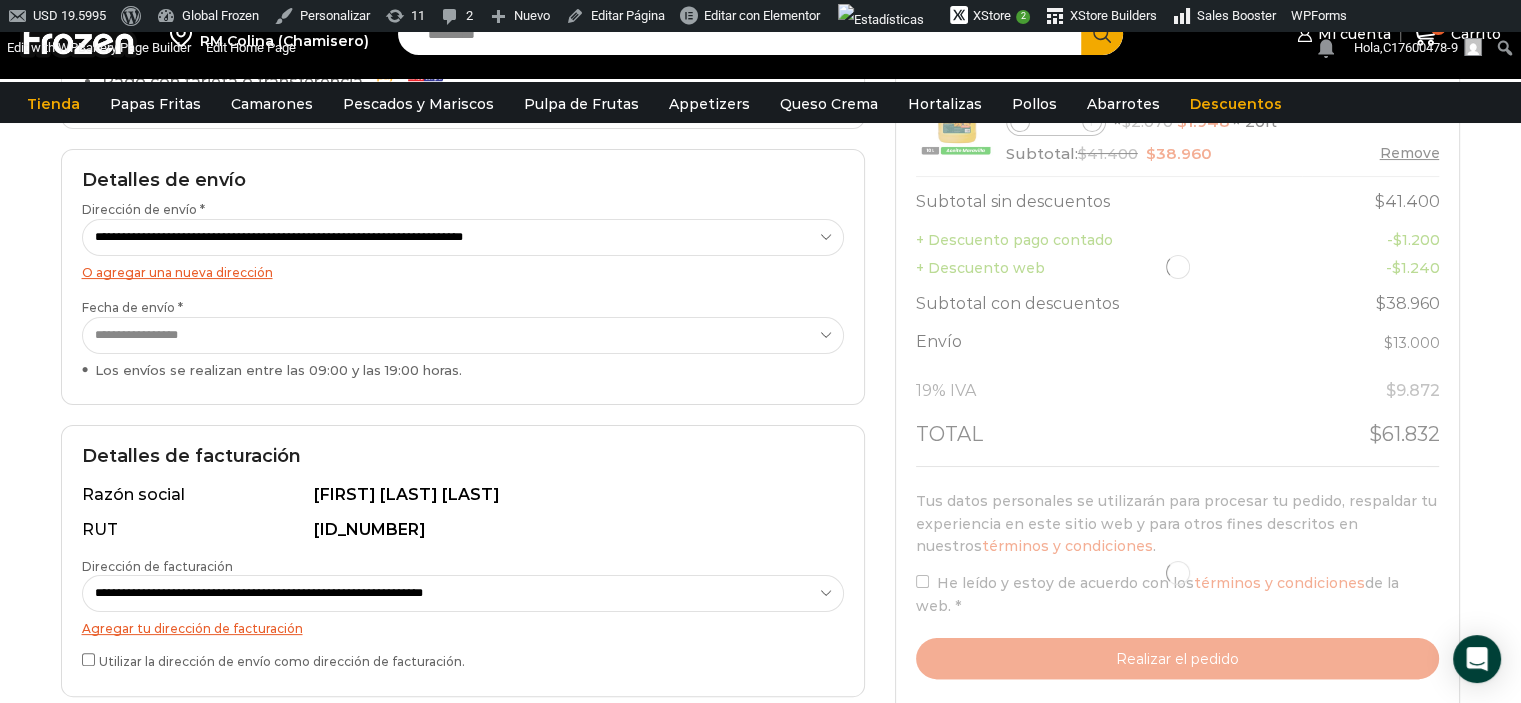 click on "**********" at bounding box center [463, 335] 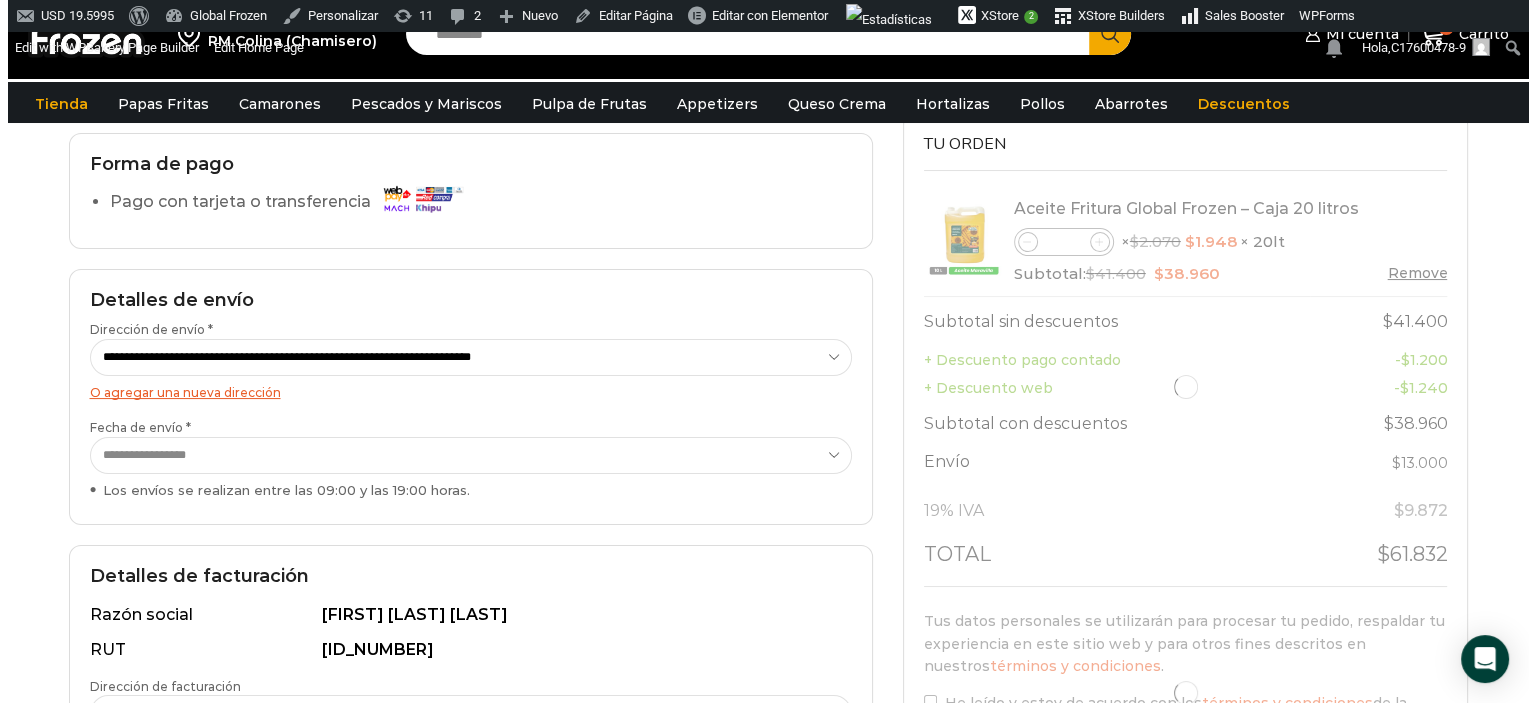 scroll, scrollTop: 0, scrollLeft: 0, axis: both 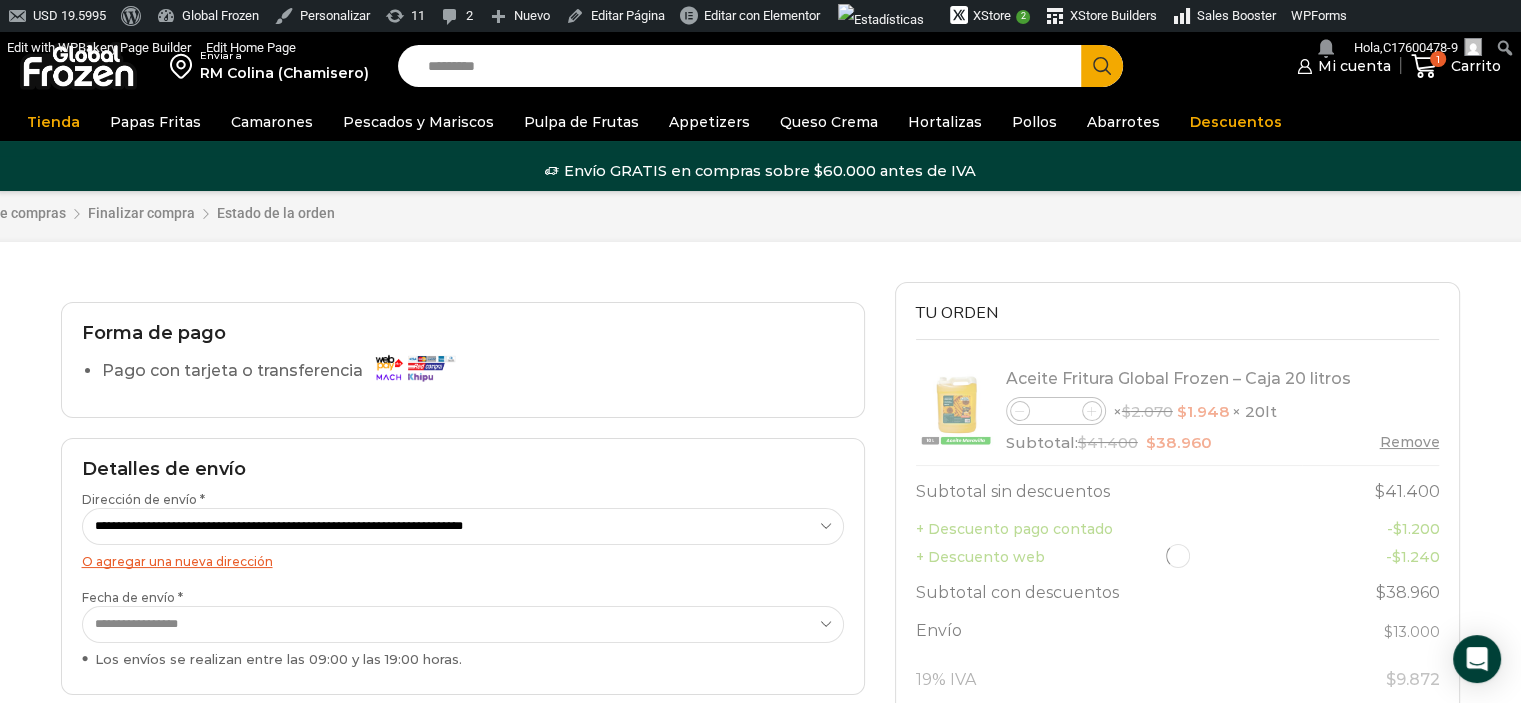 click on "RM Colina (Chamisero)" at bounding box center (284, 73) 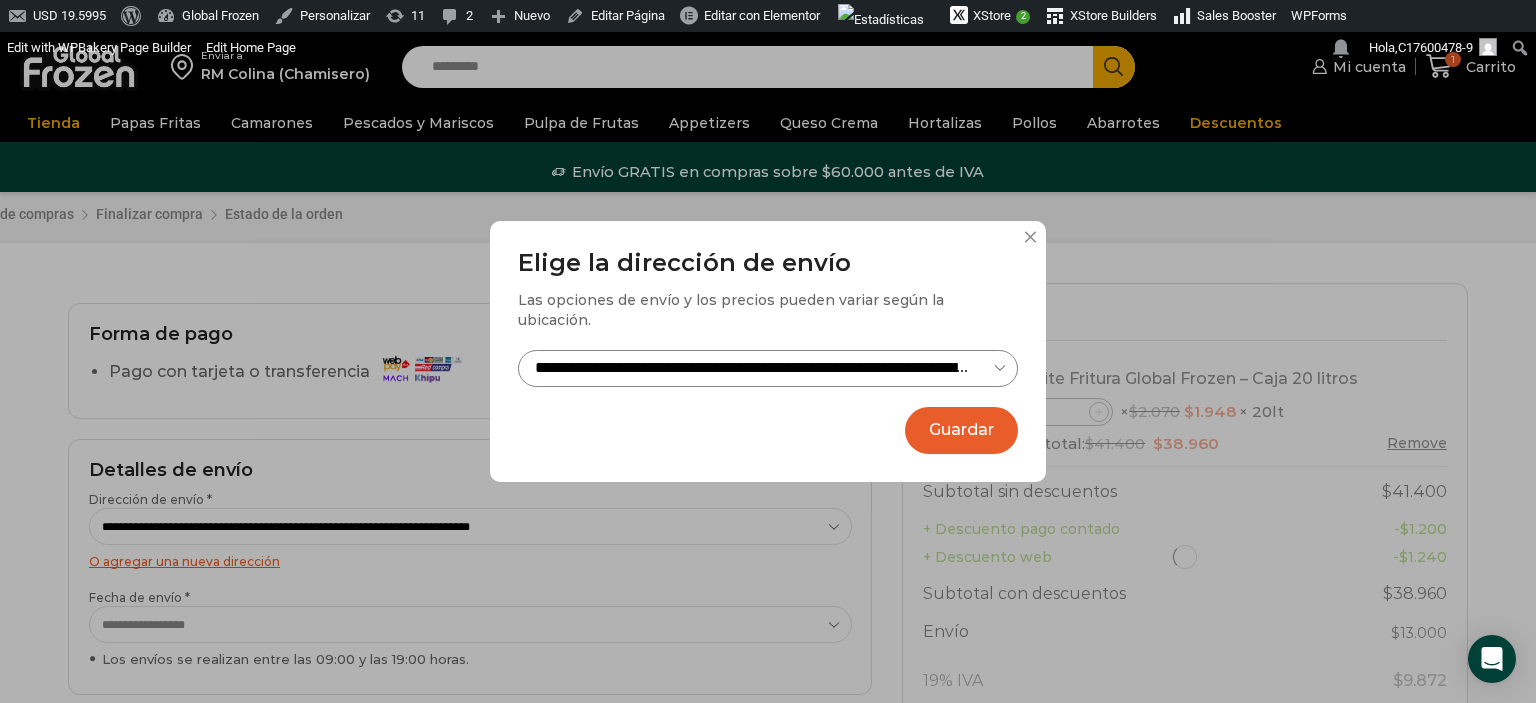click on "**********" at bounding box center (768, 368) 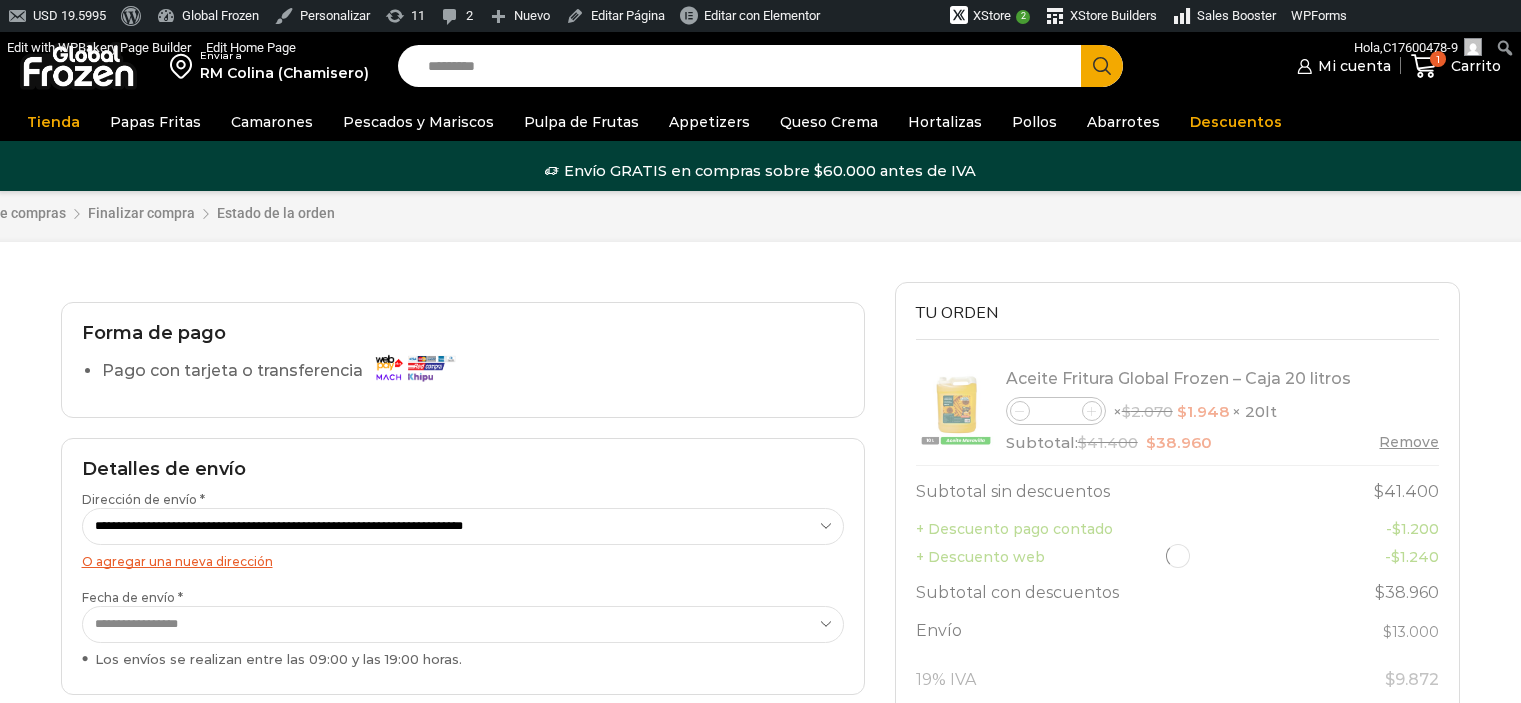 scroll, scrollTop: 0, scrollLeft: 0, axis: both 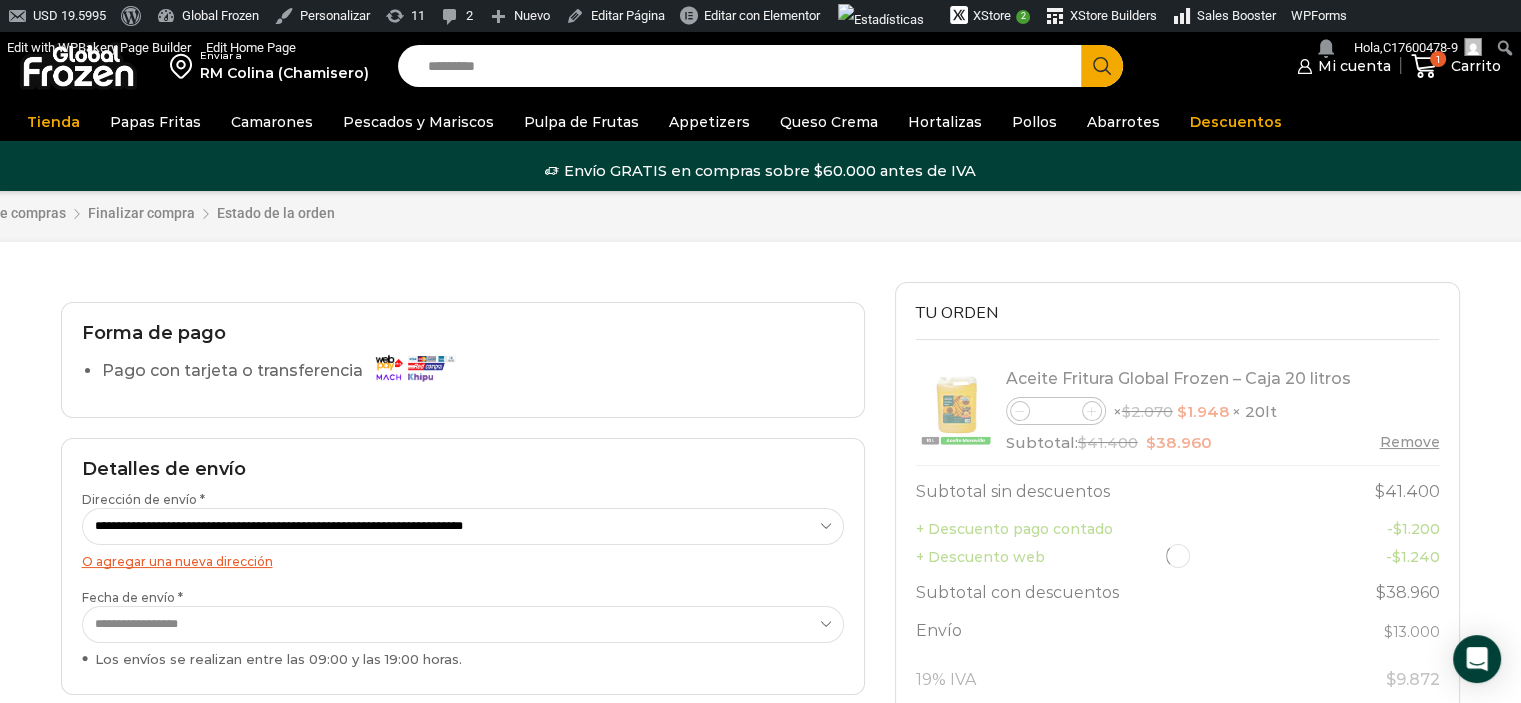 click on "O agregar una nueva dirección" at bounding box center (177, 561) 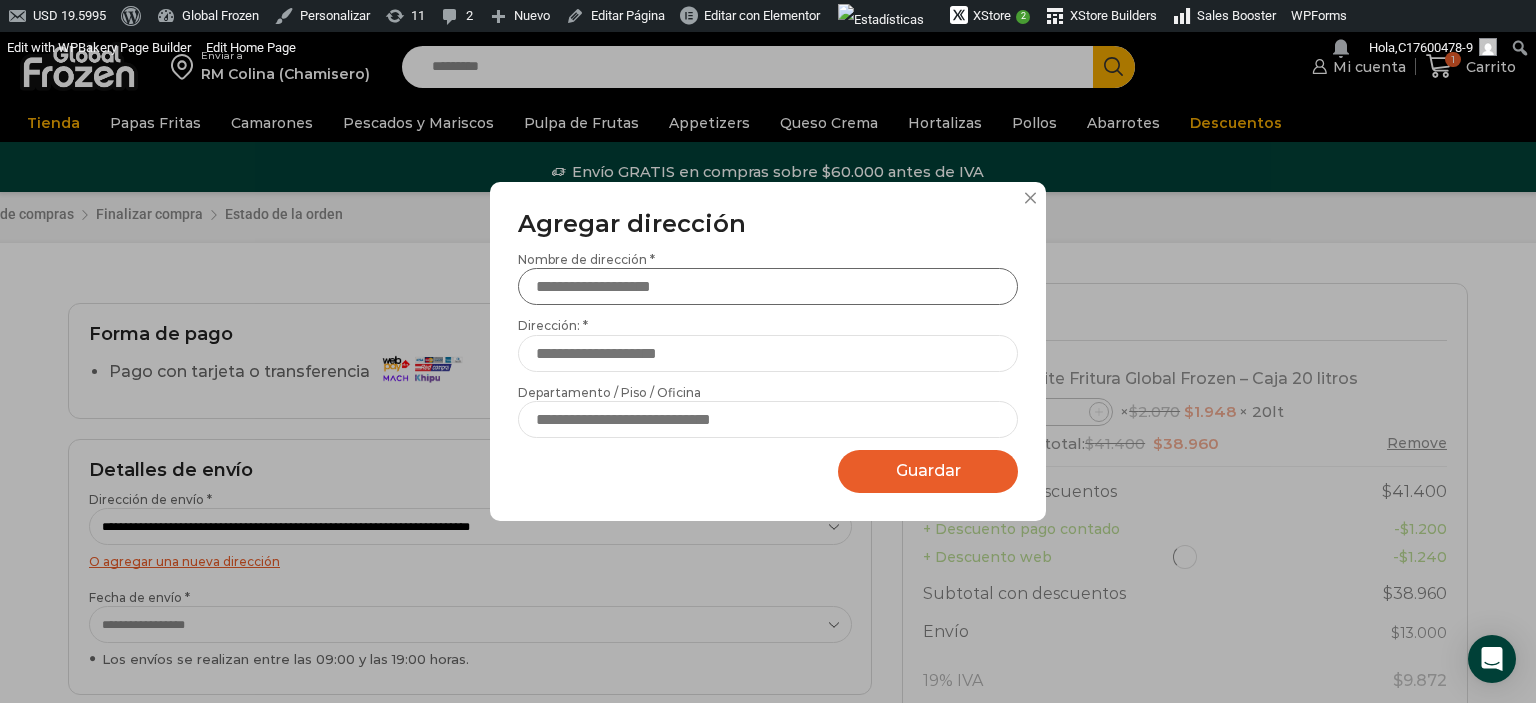 click on "Nombre de dirección *" at bounding box center [768, 286] 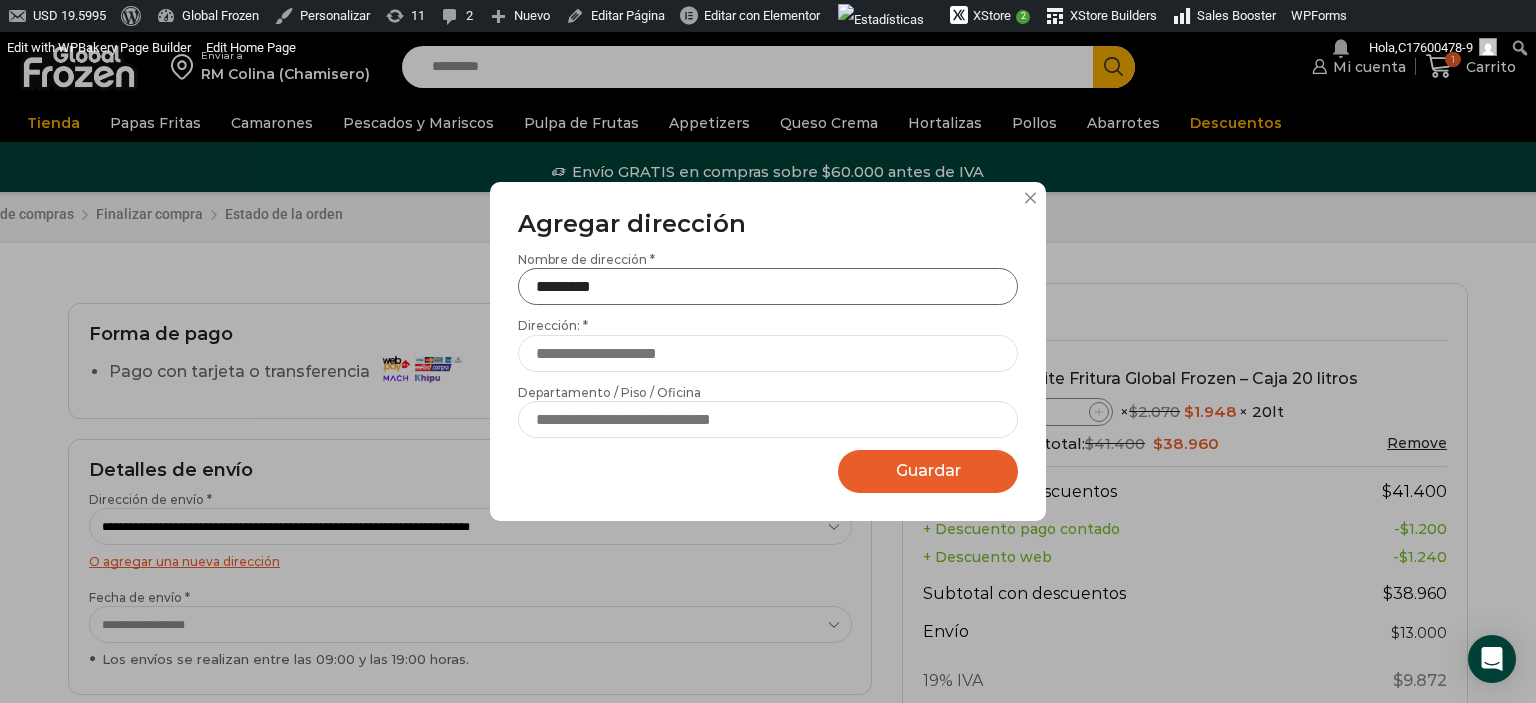 type on "*********" 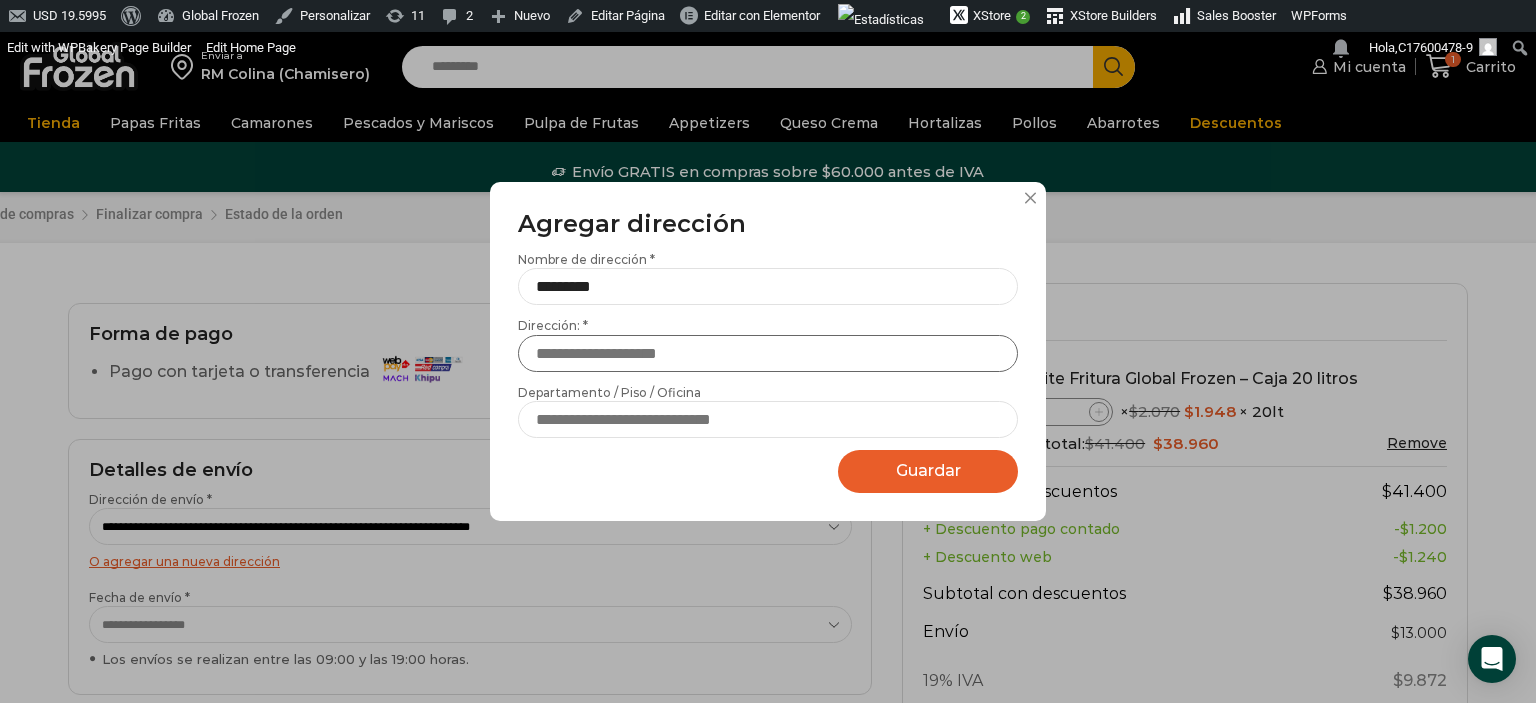 click on "Dirección: *" at bounding box center (768, 353) 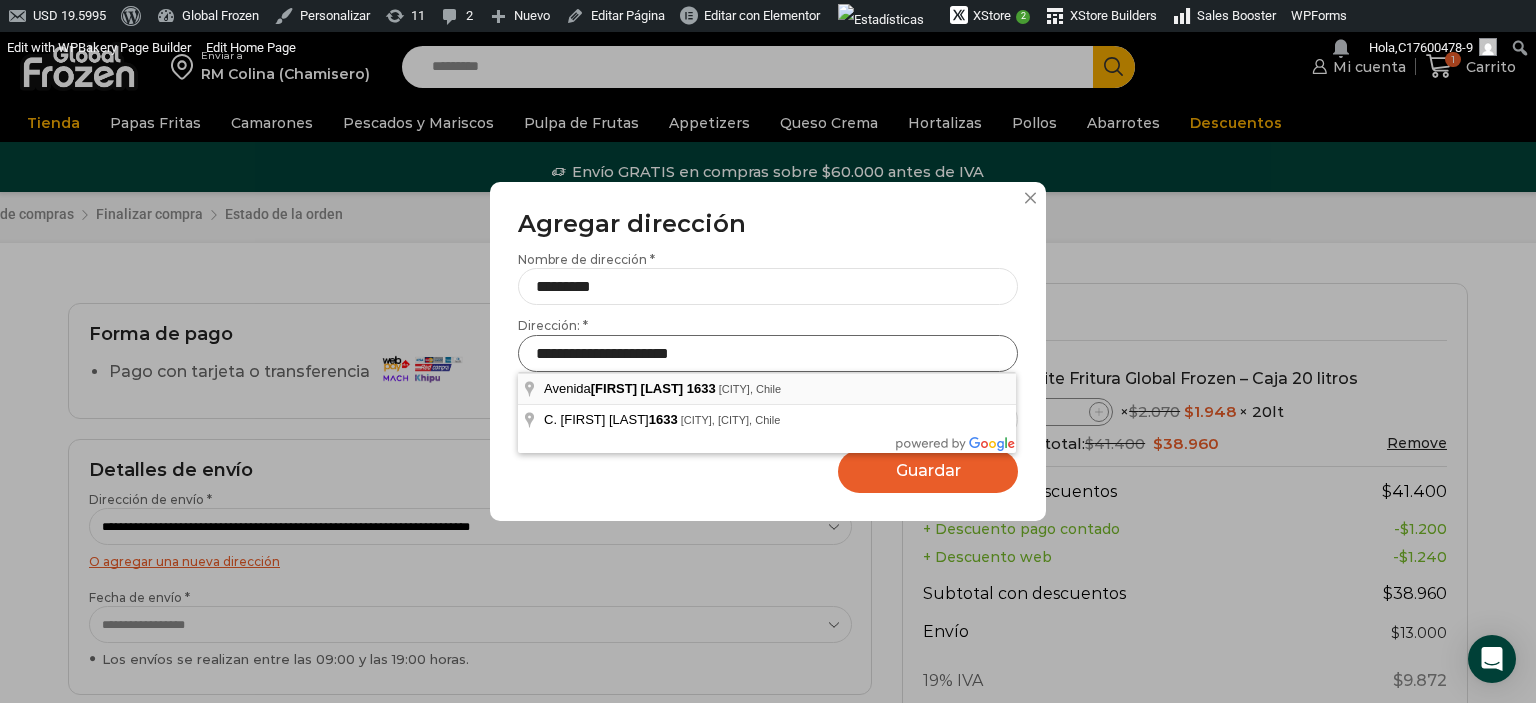 type on "**********" 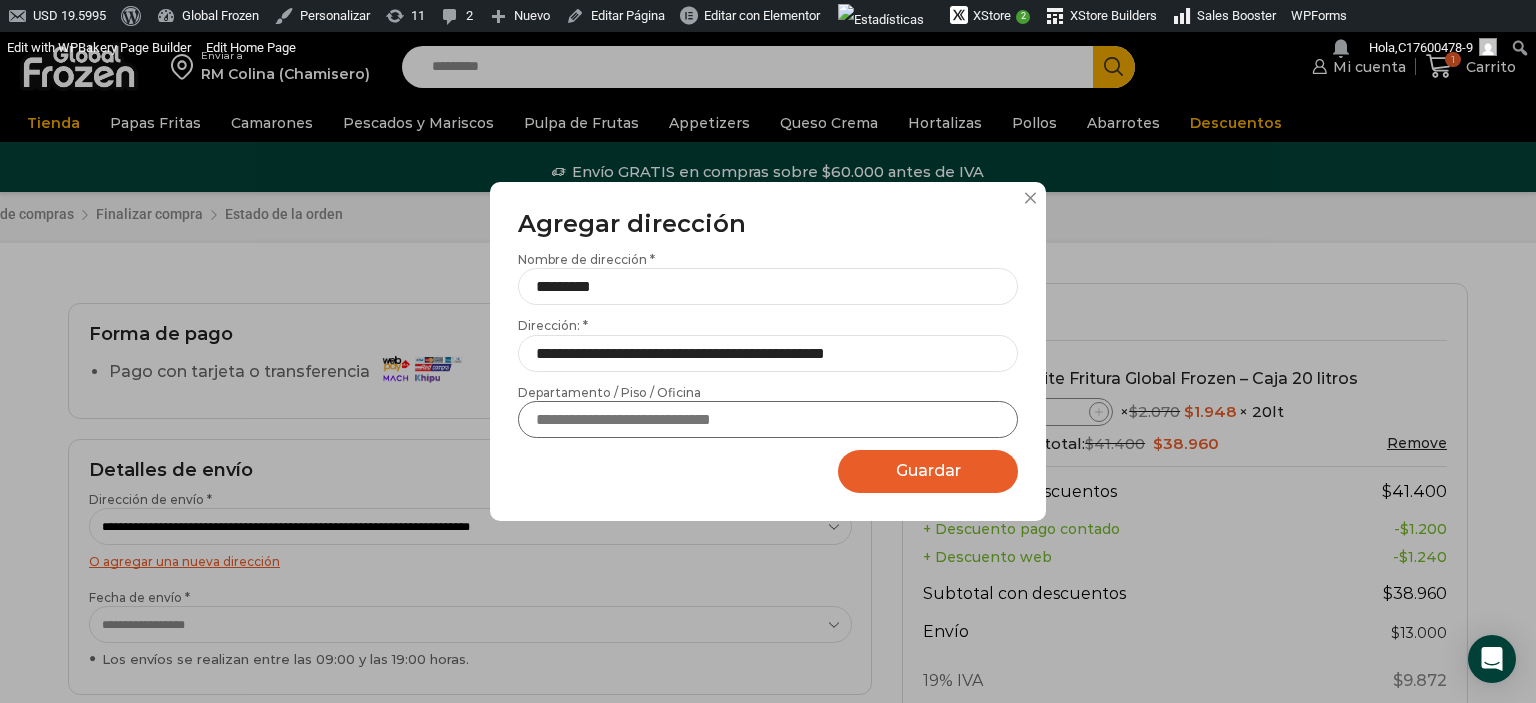 click on "Departamento / Piso / Oficina" at bounding box center [768, 419] 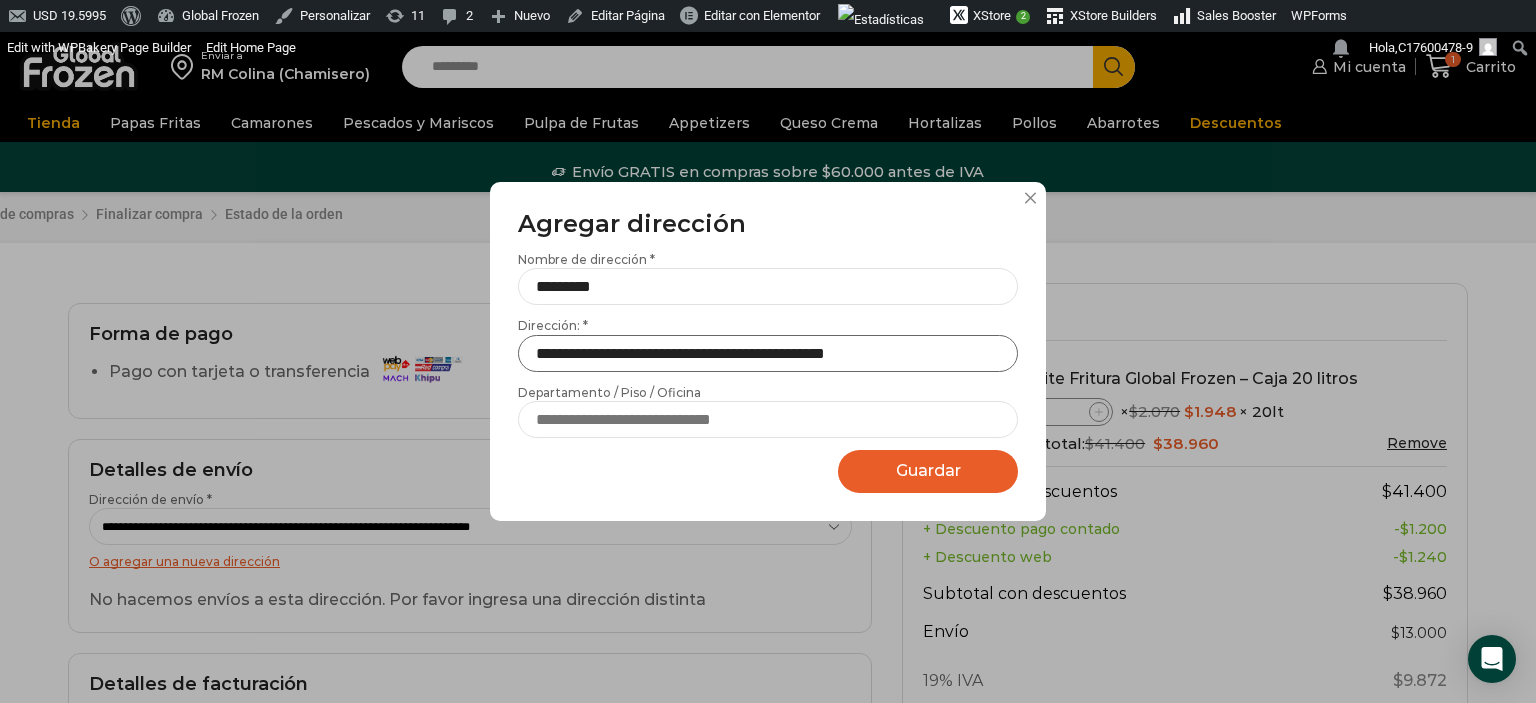 drag, startPoint x: 683, startPoint y: 345, endPoint x: 762, endPoint y: 352, distance: 79.30952 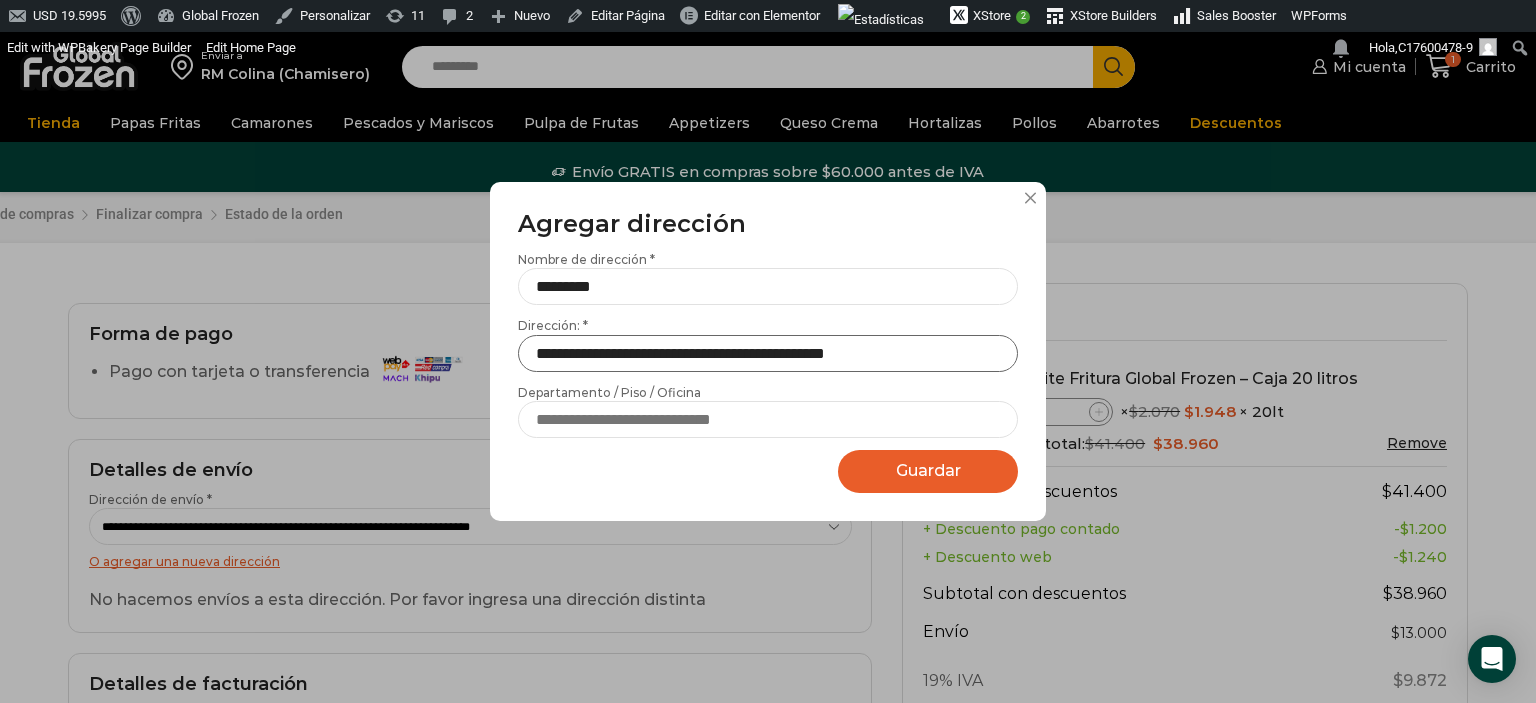 drag, startPoint x: 984, startPoint y: 351, endPoint x: 251, endPoint y: 334, distance: 733.1971 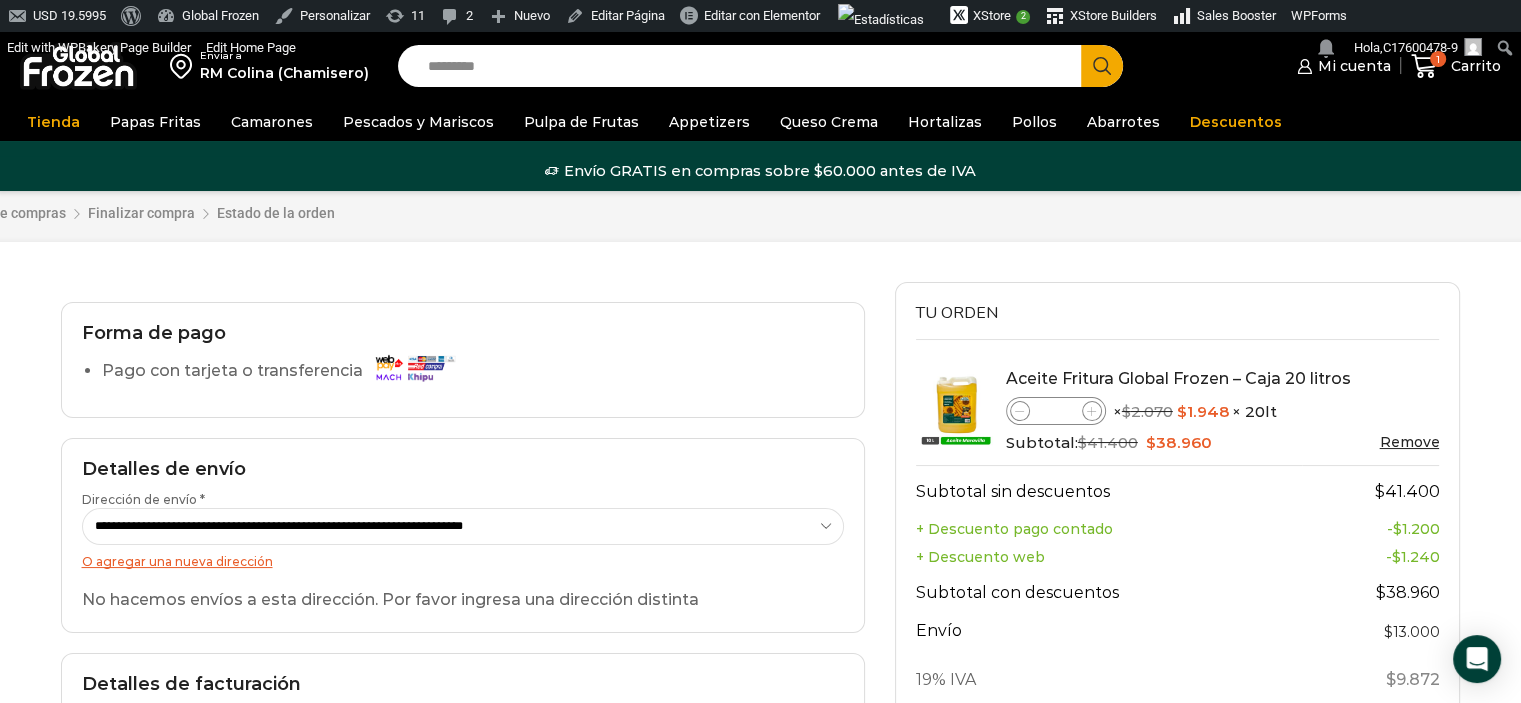 click on "O agregar una nueva dirección" at bounding box center [177, 561] 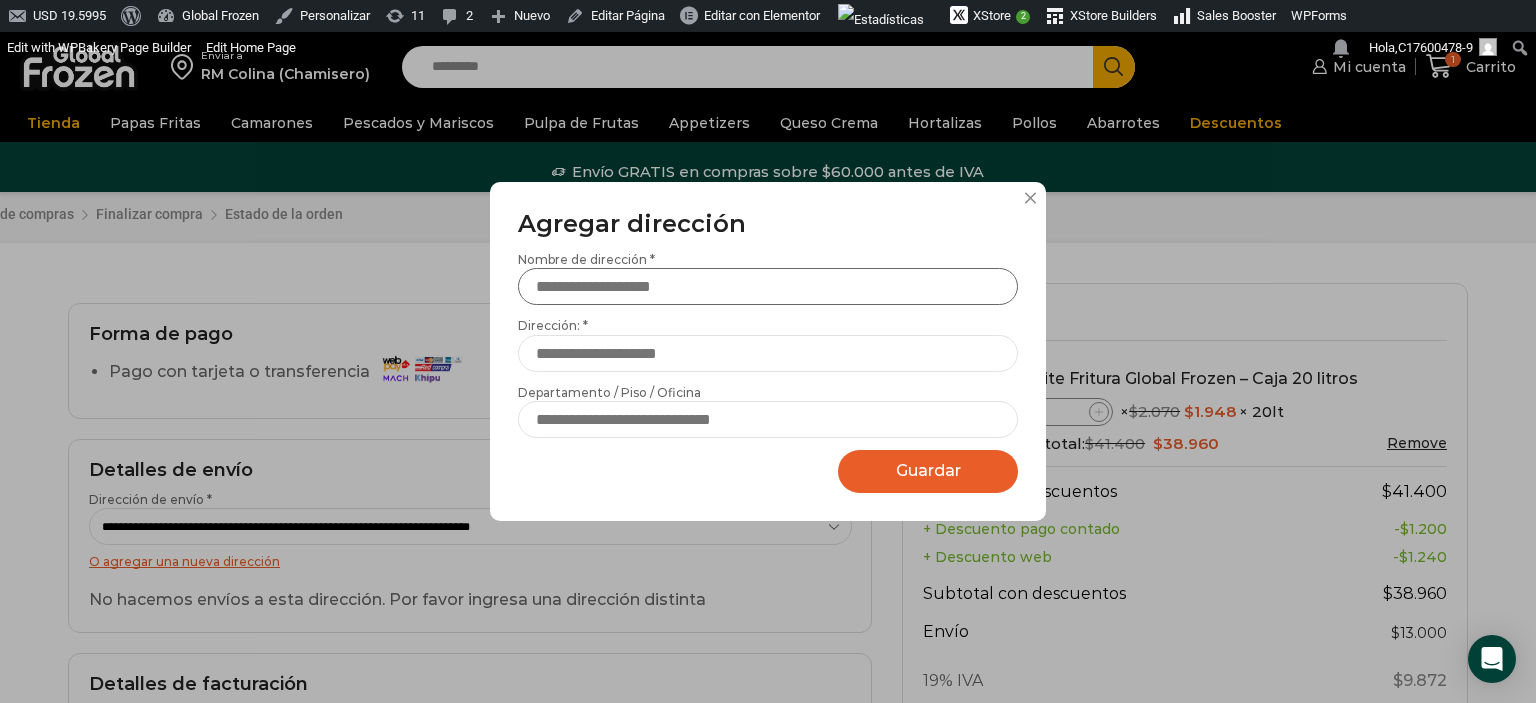 click on "Nombre de dirección *" at bounding box center (768, 286) 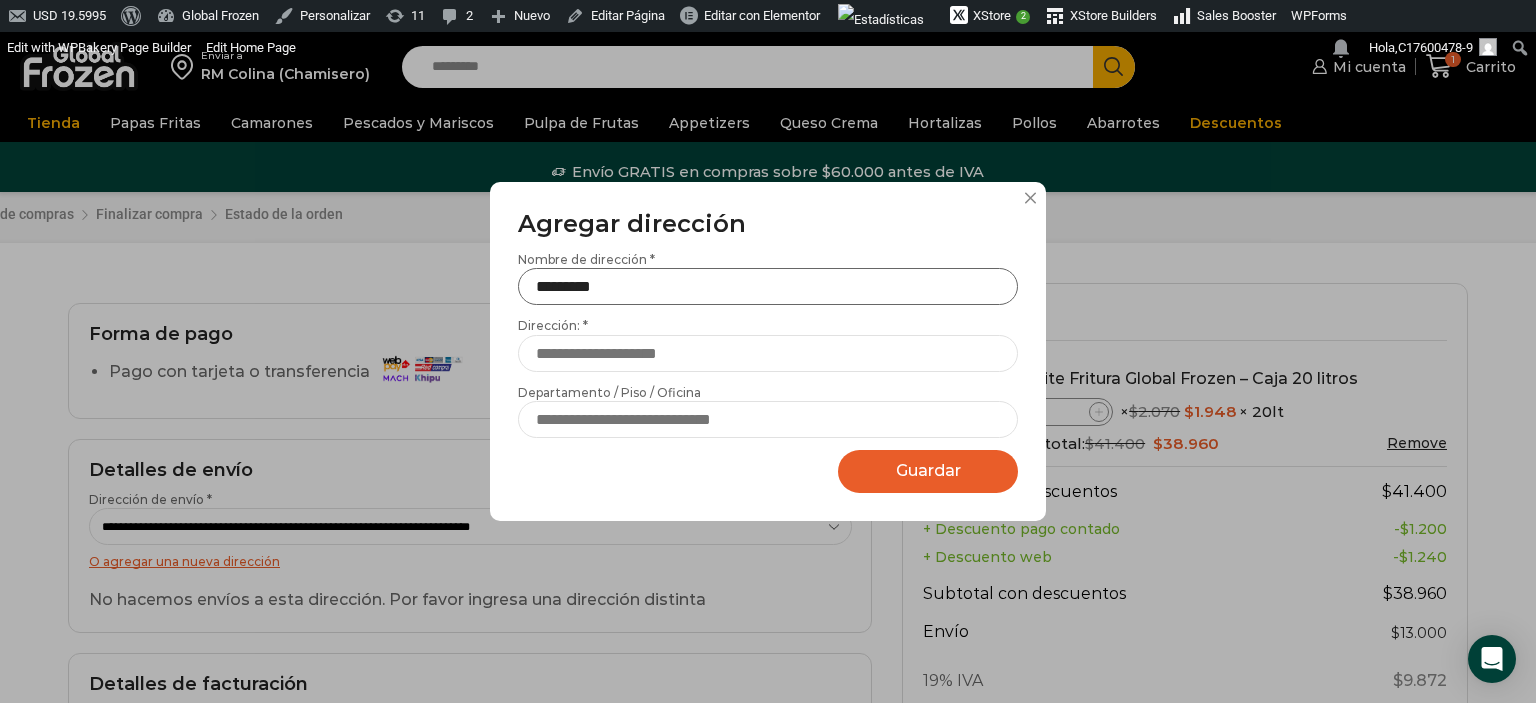 type on "*********" 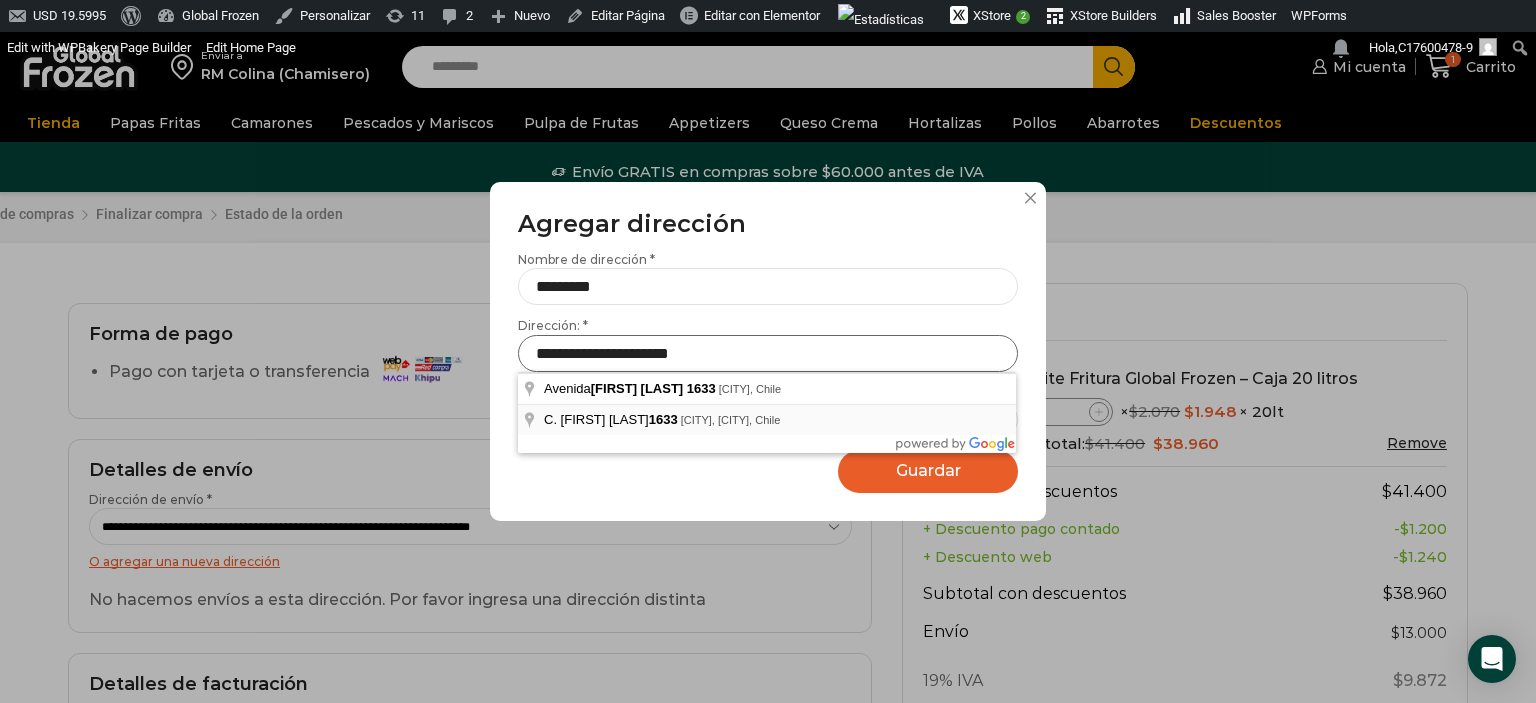 type on "**********" 